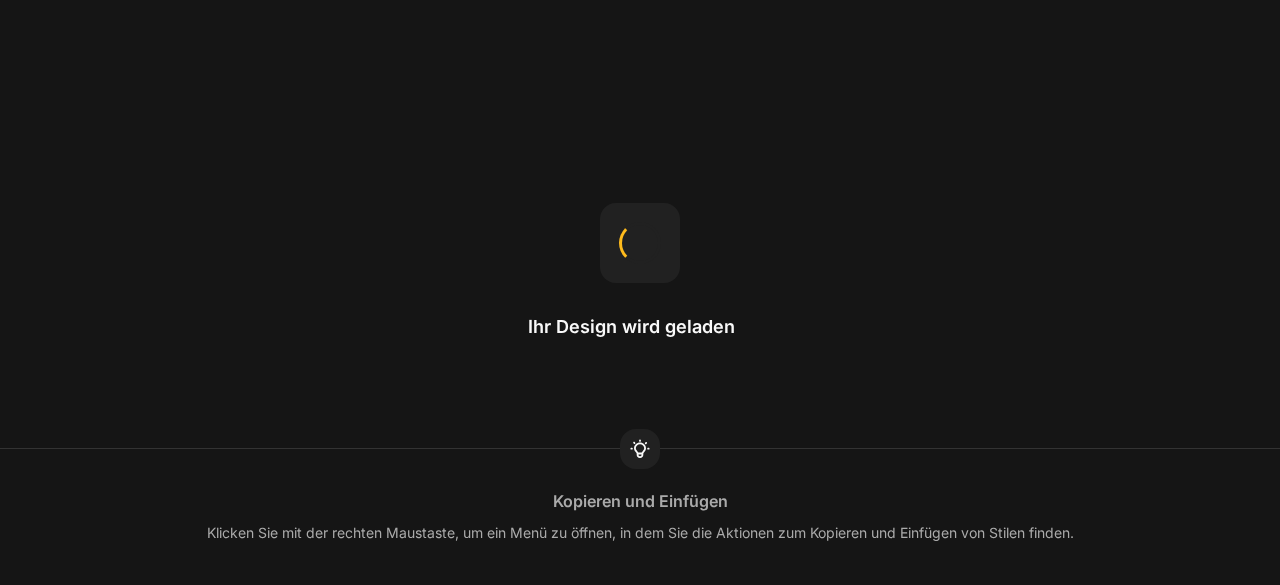 scroll, scrollTop: 0, scrollLeft: 0, axis: both 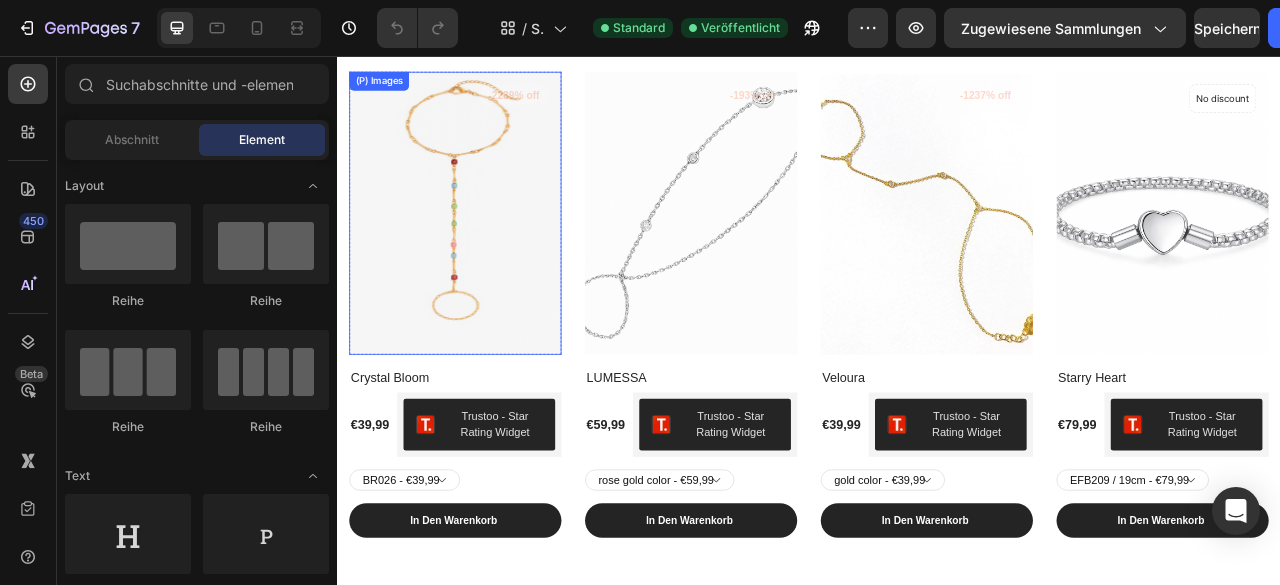 click at bounding box center [487, 256] 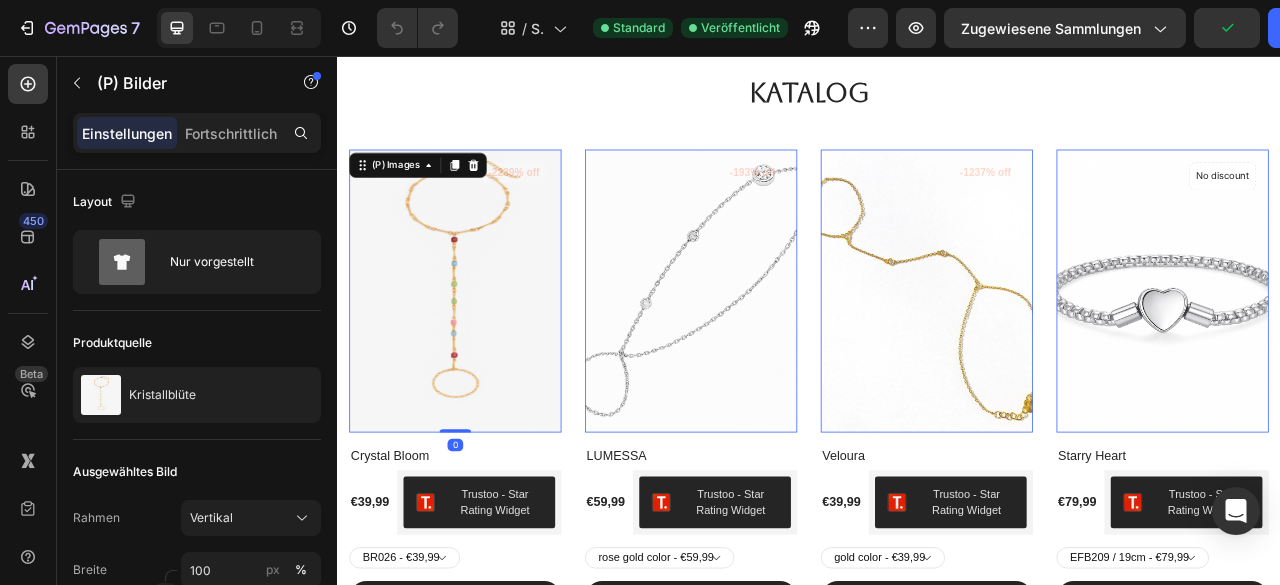 scroll, scrollTop: 0, scrollLeft: 0, axis: both 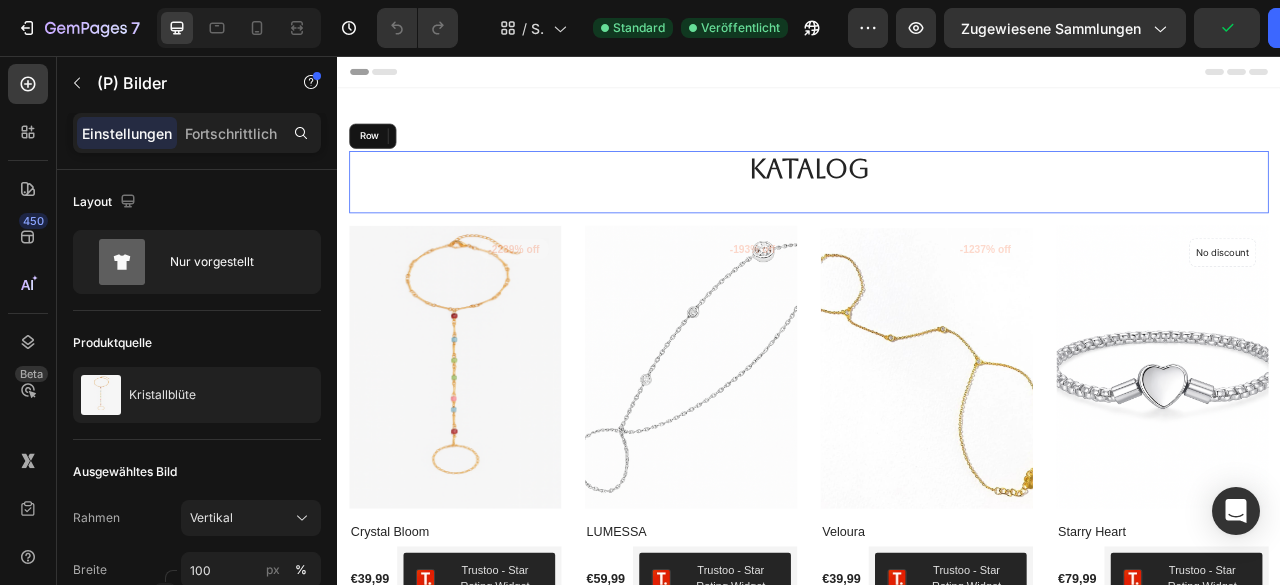 click on "Katalog Heading" at bounding box center (937, 216) 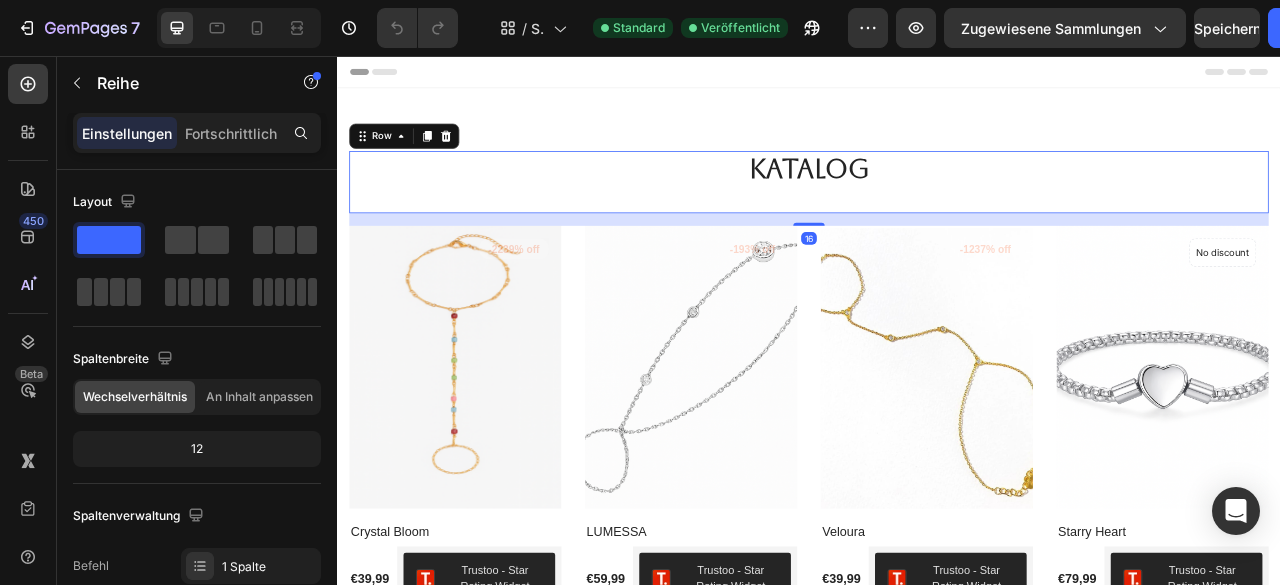click on "16" at bounding box center [937, 264] 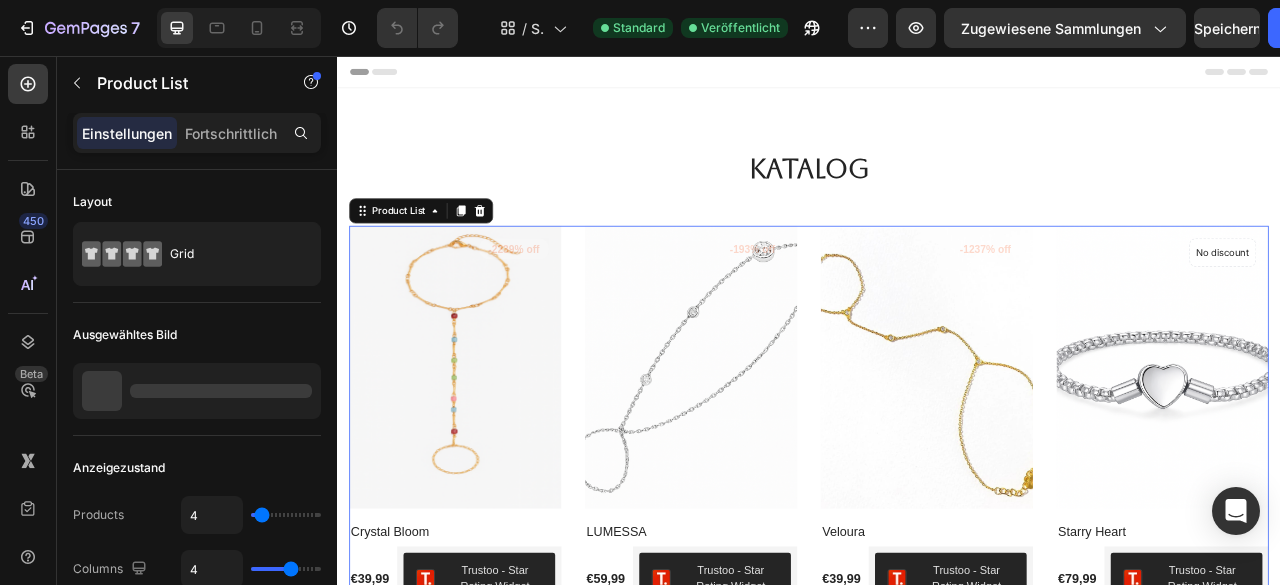 click on "(P) Images -2239% off Product Badge Row Crystal Bloom (P) Title €39,99 (P) Price (P) Price Trustoo - Star Rating Widget Trustoo Row   BR026 - €39,99  BR027 - €39,99  BR028 - €39,99  BR022 - €39,99  BR023 - €39,99  BR024 - €39,99  BR025 - €39,99  BR018 - €39,99  BR019 - €39,99  BR020 - €39,99  BR021 - €39,99  BR015 - €39,99  BR013 - €39,99  BR017 - €39,99  BR016 - €39,99  BR008 - €39,99  BR009 - €39,99  BR012 - €39,99  BR014 - €39,99  BR011 - €39,99  BR010 - €39,99  (P) Variants & Swatches In den Warenkorb (P) Cart Button Row Product List   0 (P) Images -193% off Product Badge Row LUMESSA (P) Title €59,99 (P) Price (P) Price Trustoo - Star Rating Widget Trustoo Row   rose gold color - €59,99  siver color - €59,99  gold color - €59,99  (P) Variants & Swatches In den Warenkorb (P) Cart Button Row Product List   0 (P) Images -1237% off Product Badge Row Veloura (P) Title €39,99 (P) Price (P) Price Trustoo - Star Rating Widget Trustoo Row   In den Warenkorb Row" at bounding box center (937, 568) 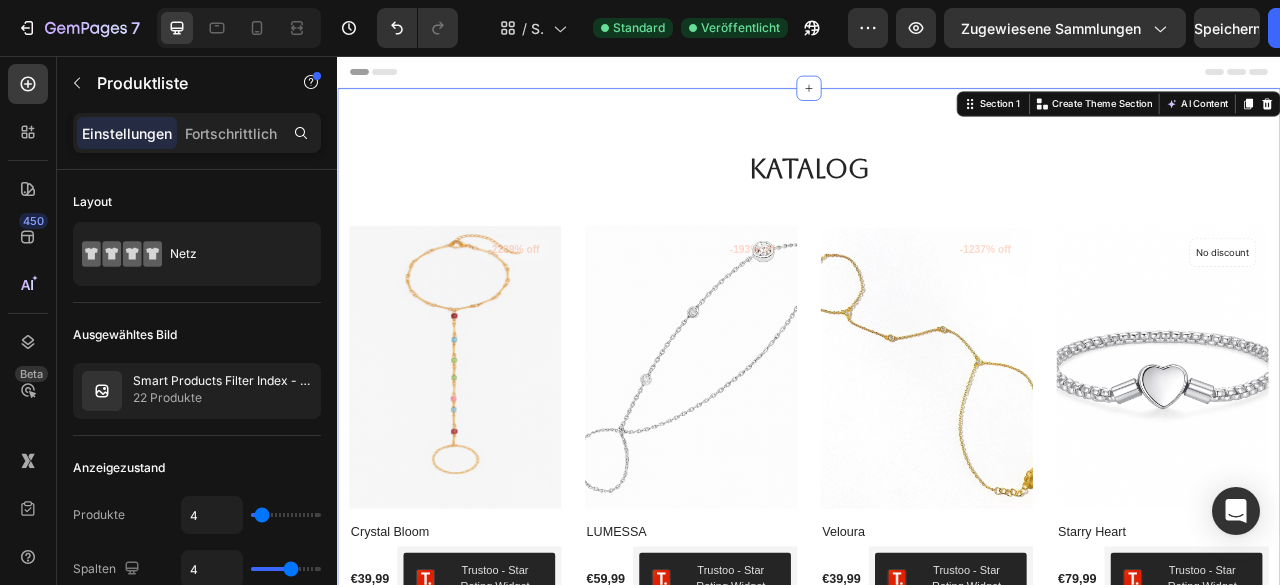 click on "Katalog Heading Row (P) Images -2239% off Product Badge Row Crystal Bloom (P) Title €39,99 (P) Price (P) Price Trustoo - Star Rating Widget Trustoo Row   BR026 - €39,99  BR027 - €39,99  BR028 - €39,99  BR022 - €39,99  BR023 - €39,99  BR024 - €39,99  BR025 - €39,99  BR018 - €39,99  BR019 - €39,99  BR020 - €39,99  BR021 - €39,99  BR015 - €39,99  BR013 - €39,99  BR017 - €39,99  BR016 - €39,99  BR008 - €39,99  BR009 - €39,99  BR012 - €39,99  BR014 - €39,99  BR011 - €39,99  BR010 - €39,99  (P) Variants & Swatches In den Warenkorb (P) Cart Button Row Product List (P) Images -193% off Product Badge Row LUMESSA (P) Title €59,99 (P) Price (P) Price Trustoo - Star Rating Widget Trustoo Row   rose gold color - €59,99  siver color - €59,99  gold color - €59,99  (P) Variants & Swatches In den Warenkorb (P) Cart Button Row Product List (P) Images -1237% off Product Badge Row Veloura (P) Title €39,99 (P) Price (P) Price Trustoo - Star Rating Widget Trustoo Row   Row" at bounding box center [937, 521] 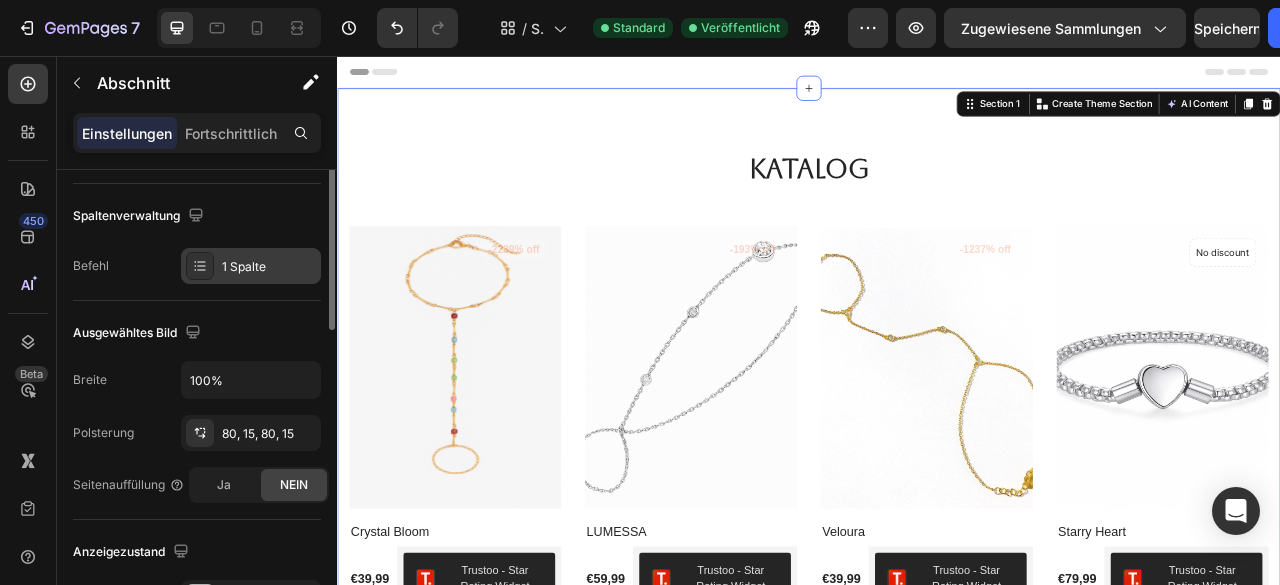 scroll, scrollTop: 100, scrollLeft: 0, axis: vertical 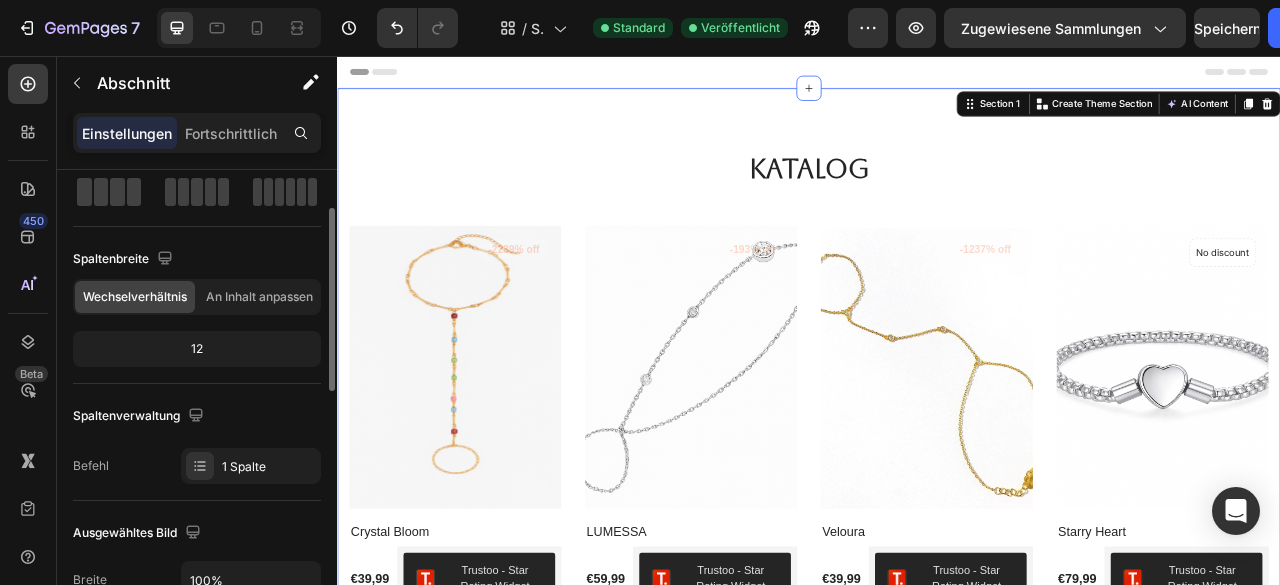 click on "12" 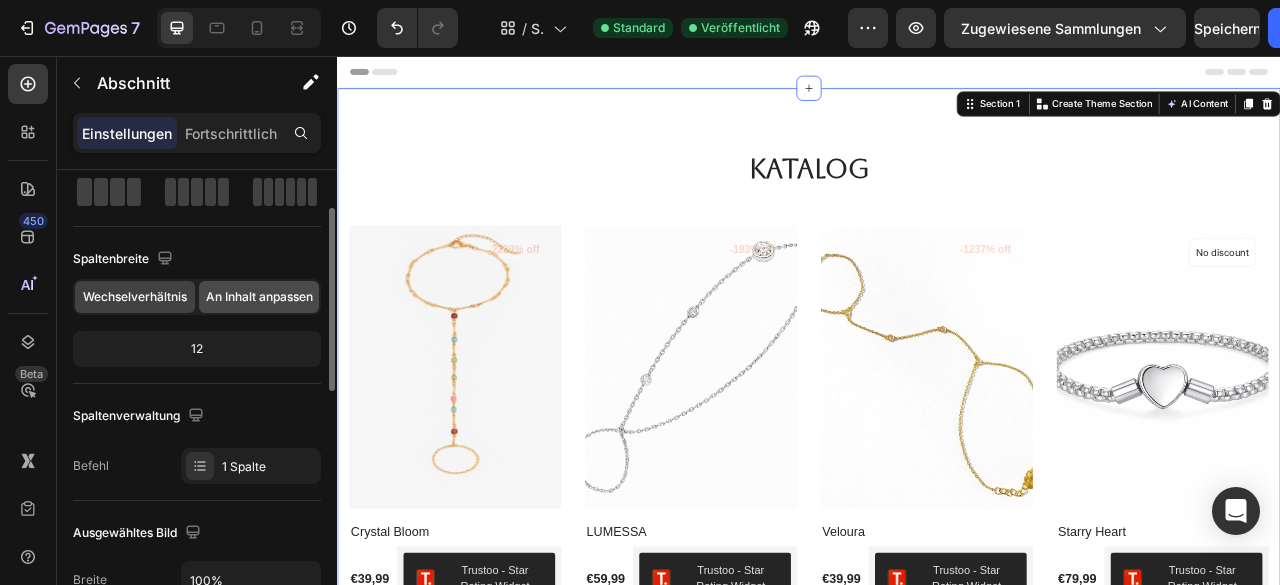 click on "An Inhalt anpassen" at bounding box center [259, 296] 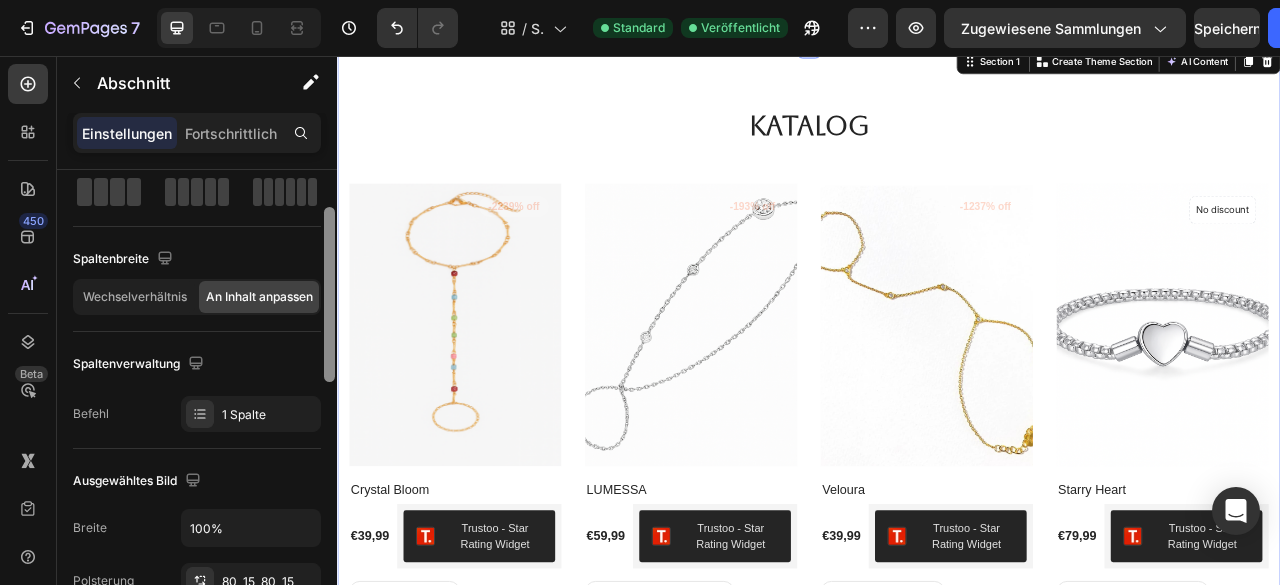 scroll, scrollTop: 100, scrollLeft: 0, axis: vertical 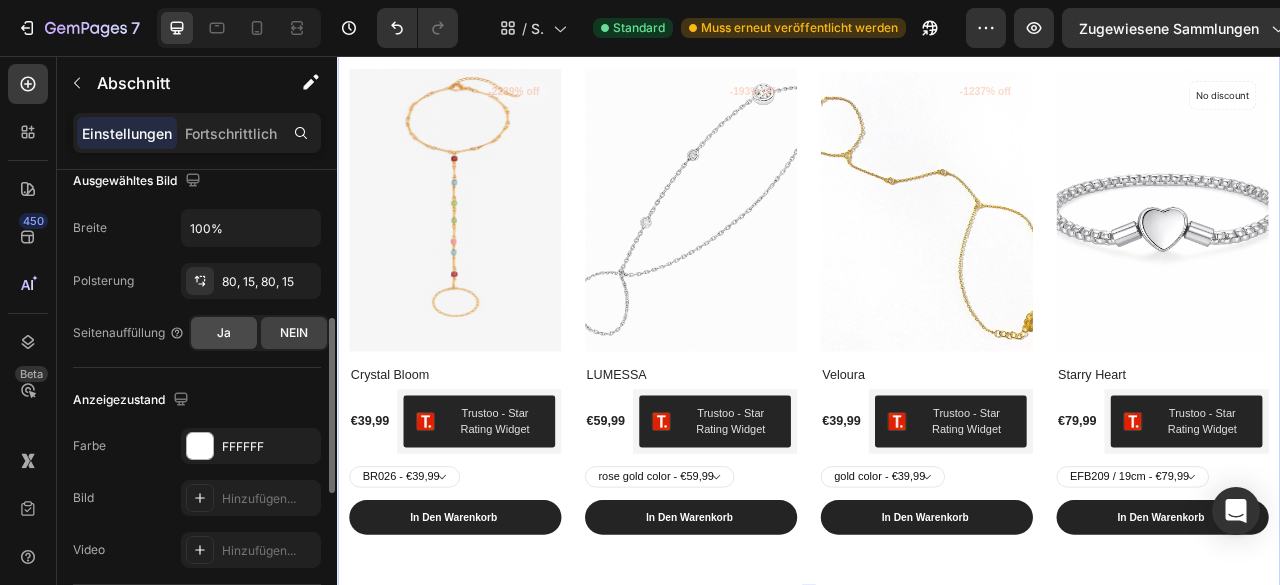click on "Ja" 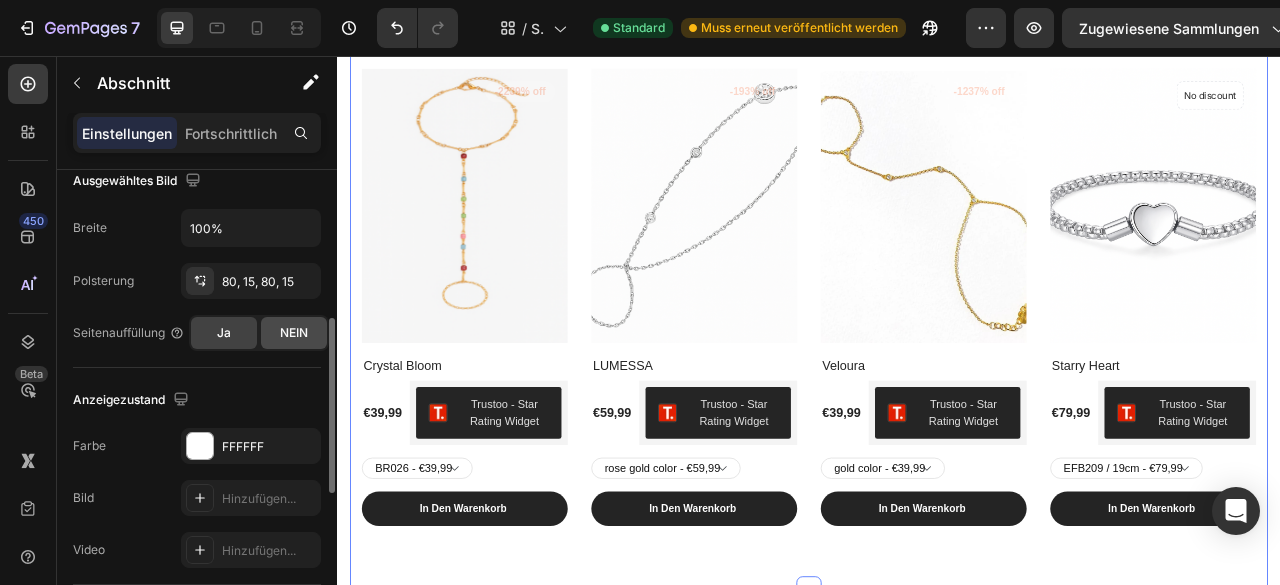 click on "NEIN" at bounding box center [294, 332] 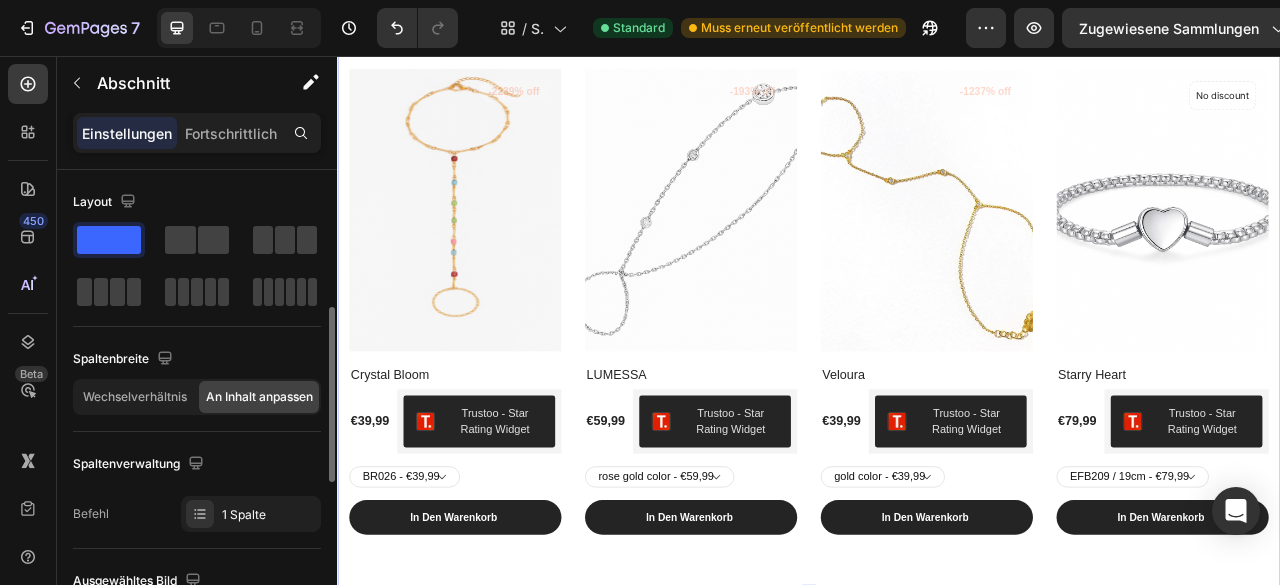 scroll, scrollTop: 100, scrollLeft: 0, axis: vertical 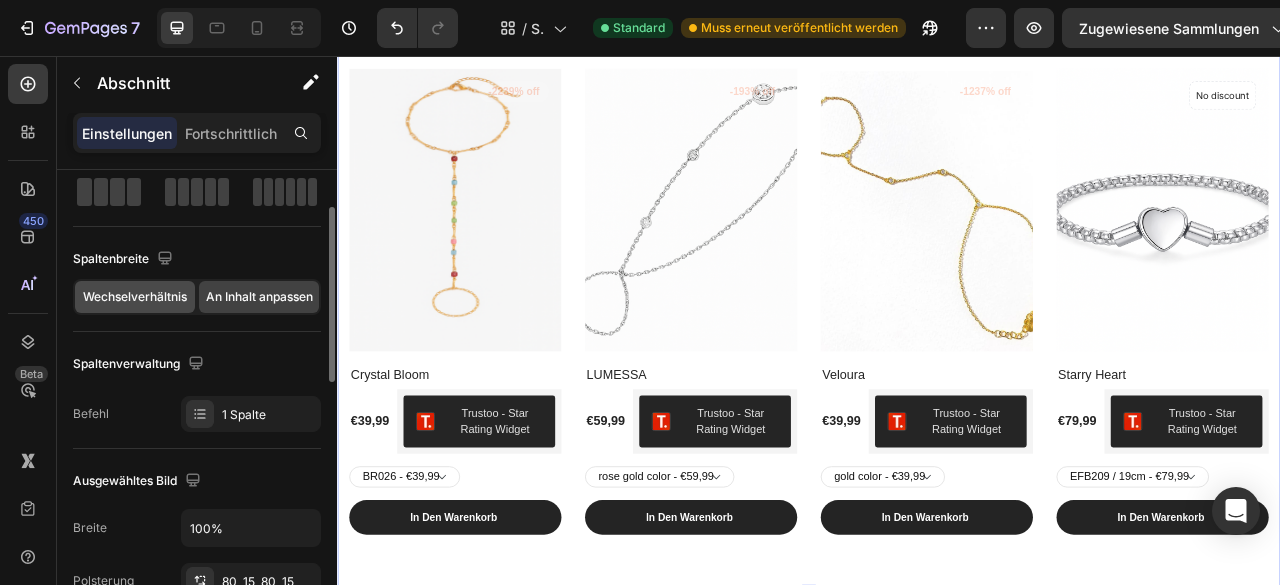 click on "Wechselverhältnis" 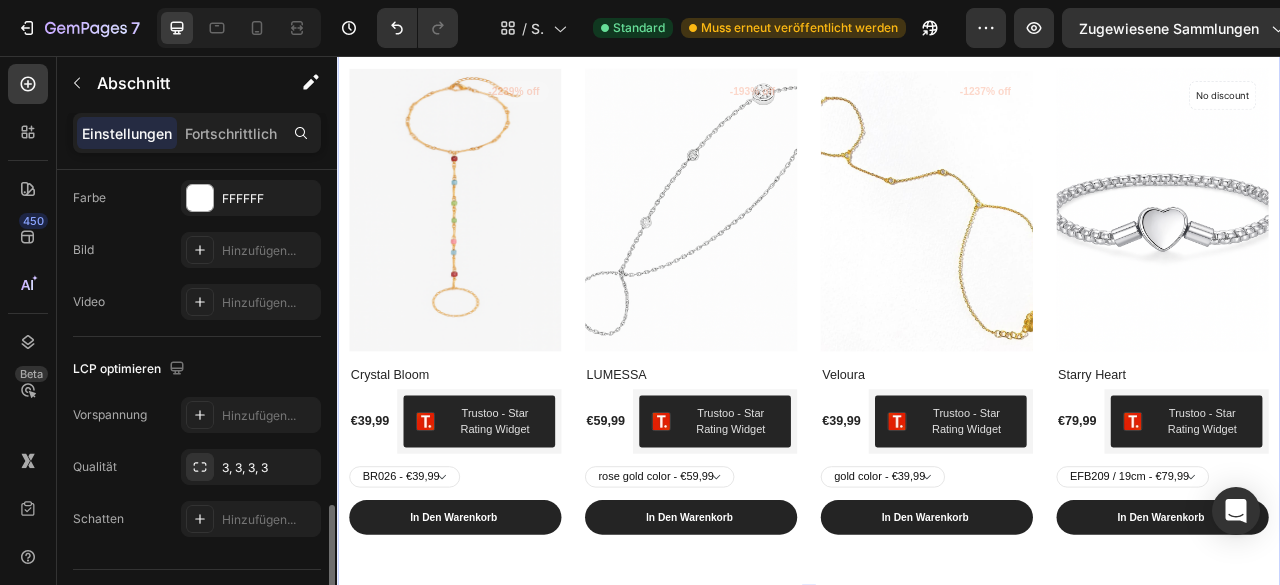scroll, scrollTop: 745, scrollLeft: 0, axis: vertical 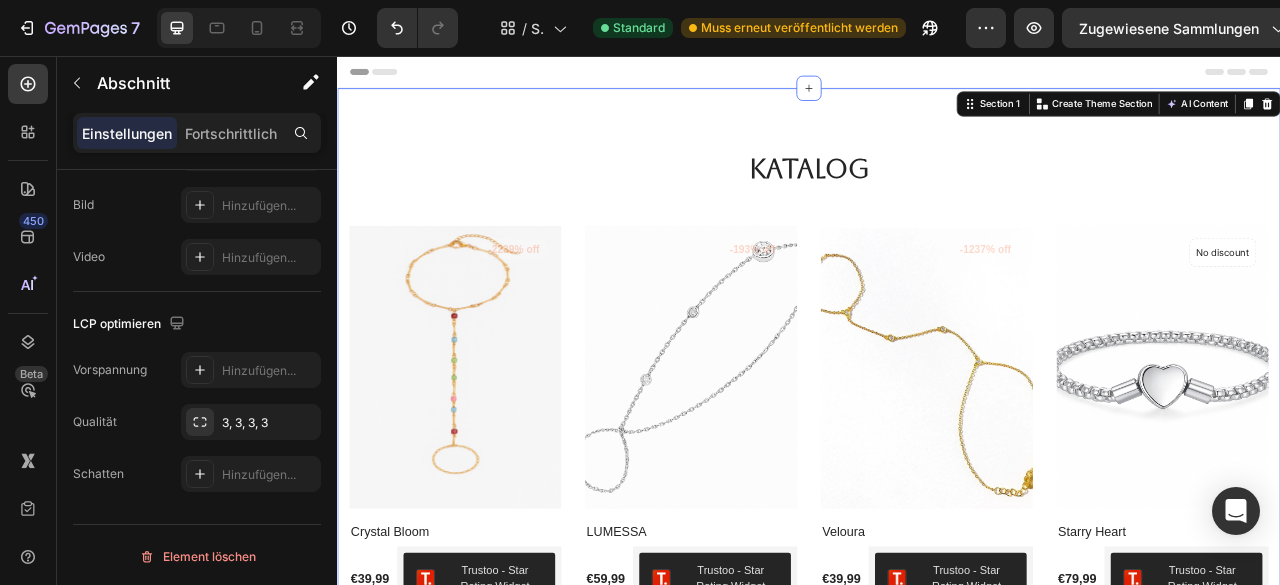 click on "Katalog Heading Row (P) Images -2239% off Product Badge Row Crystal Bloom (P) Title €39,99 (P) Price (P) Price Trustoo - Star Rating Widget Trustoo Row   BR026 - €39,99  BR027 - €39,99  BR028 - €39,99  BR022 - €39,99  BR023 - €39,99  BR024 - €39,99  BR025 - €39,99  BR018 - €39,99  BR019 - €39,99  BR020 - €39,99  BR021 - €39,99  BR015 - €39,99  BR013 - €39,99  BR017 - €39,99  BR016 - €39,99  BR008 - €39,99  BR009 - €39,99  BR012 - €39,99  BR014 - €39,99  BR011 - €39,99  BR010 - €39,99  (P) Variants & Swatches In den Warenkorb (P) Cart Button Row Product List (P) Images -193% off Product Badge Row LUMESSA (P) Title €59,99 (P) Price (P) Price Trustoo - Star Rating Widget Trustoo Row   rose gold color - €59,99  siver color - €59,99  gold color - €59,99  (P) Variants & Swatches In den Warenkorb (P) Cart Button Row Product List (P) Images -1237% off Product Badge Row Veloura (P) Title €39,99 (P) Price (P) Price Trustoo - Star Rating Widget Trustoo Row   Row" at bounding box center [937, 521] 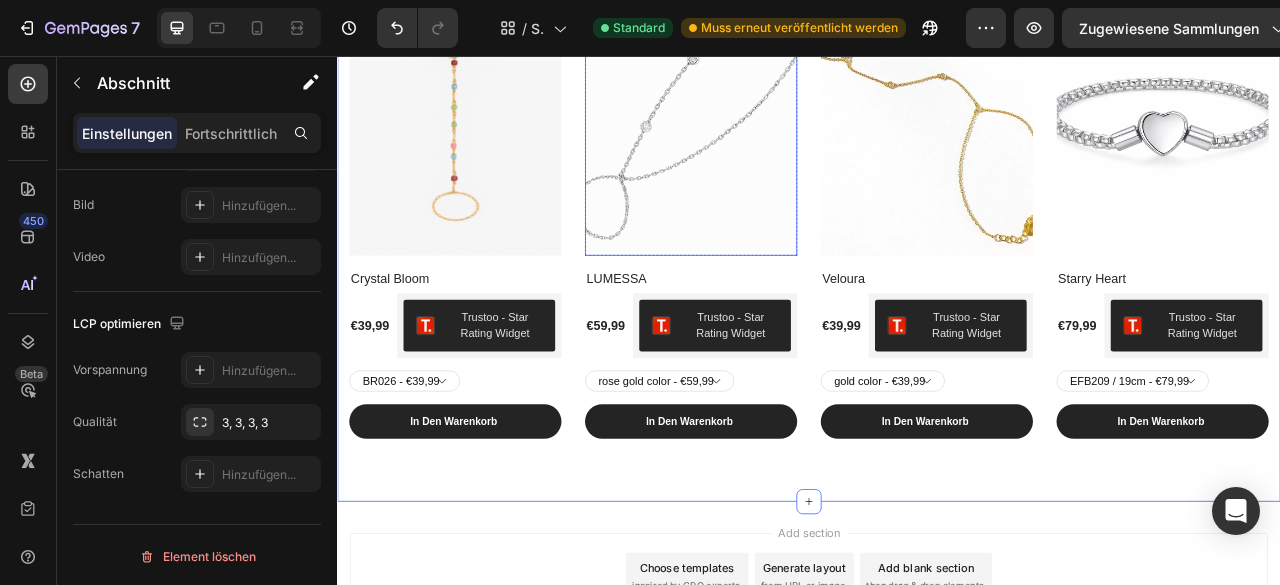 scroll, scrollTop: 496, scrollLeft: 0, axis: vertical 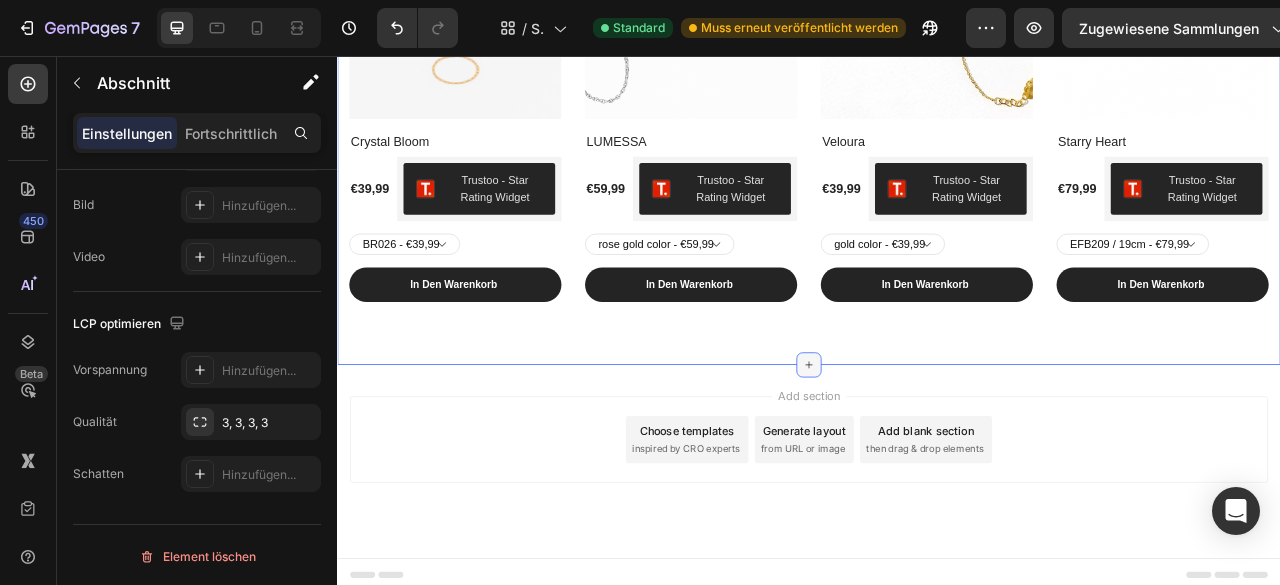click at bounding box center (937, 449) 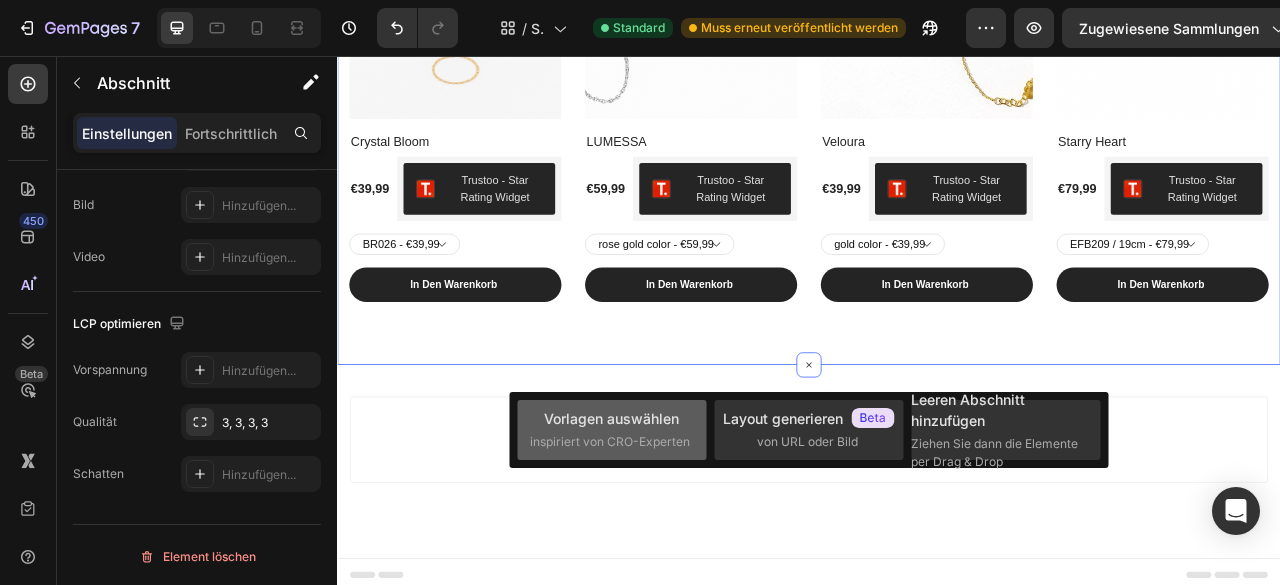 click on "Vorlagen auswählen" at bounding box center [611, 418] 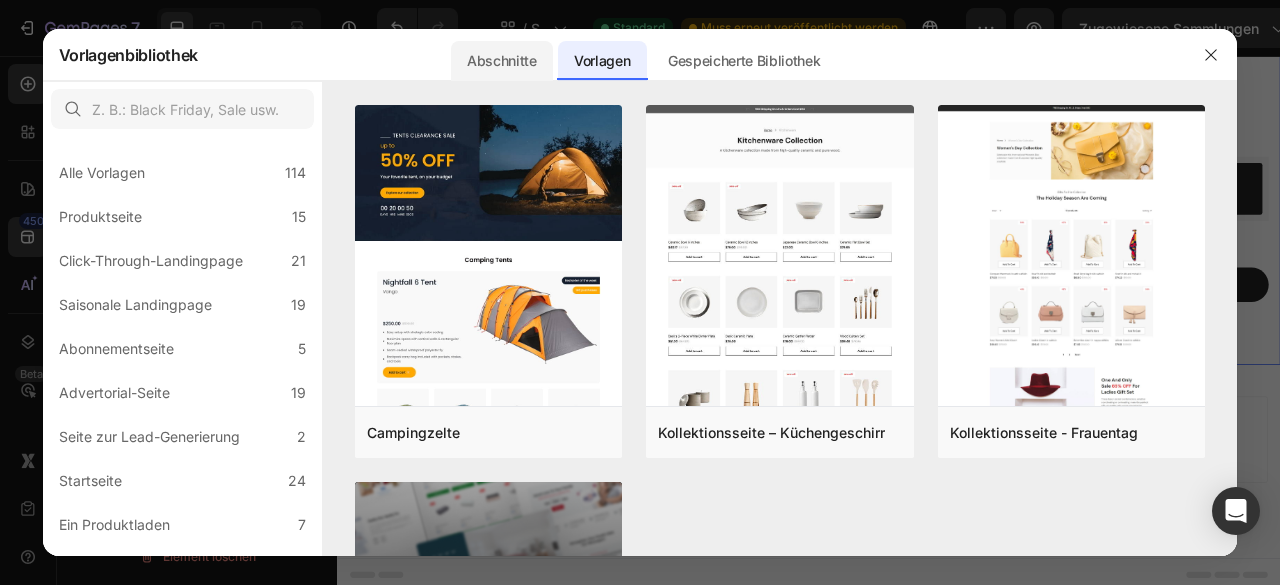 click on "Abschnitte" 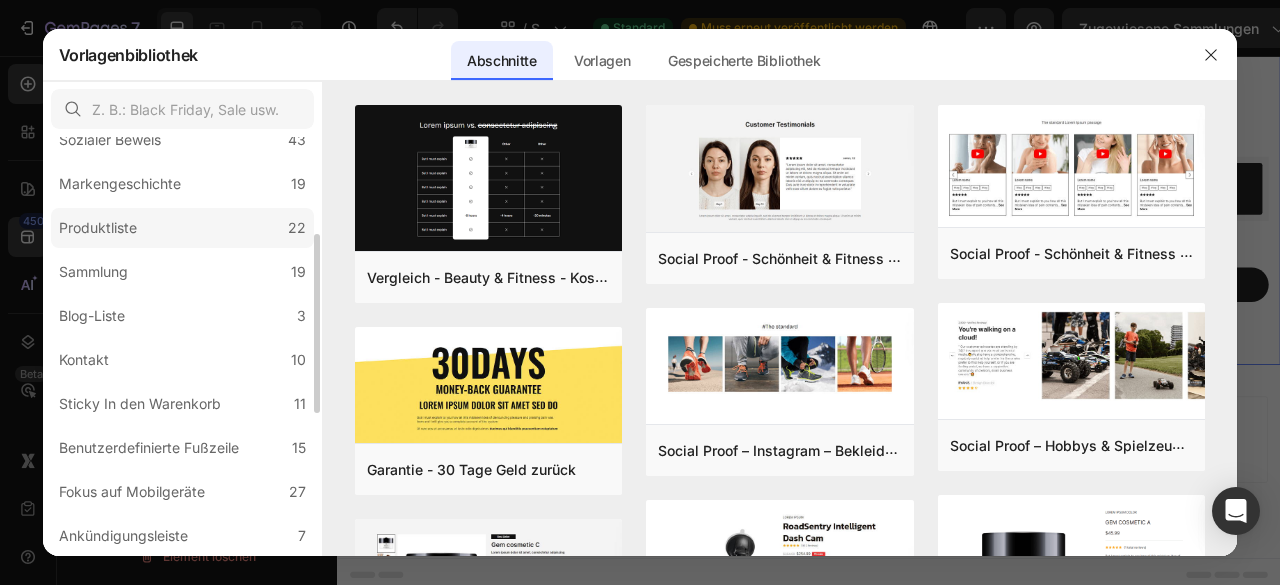 scroll, scrollTop: 461, scrollLeft: 0, axis: vertical 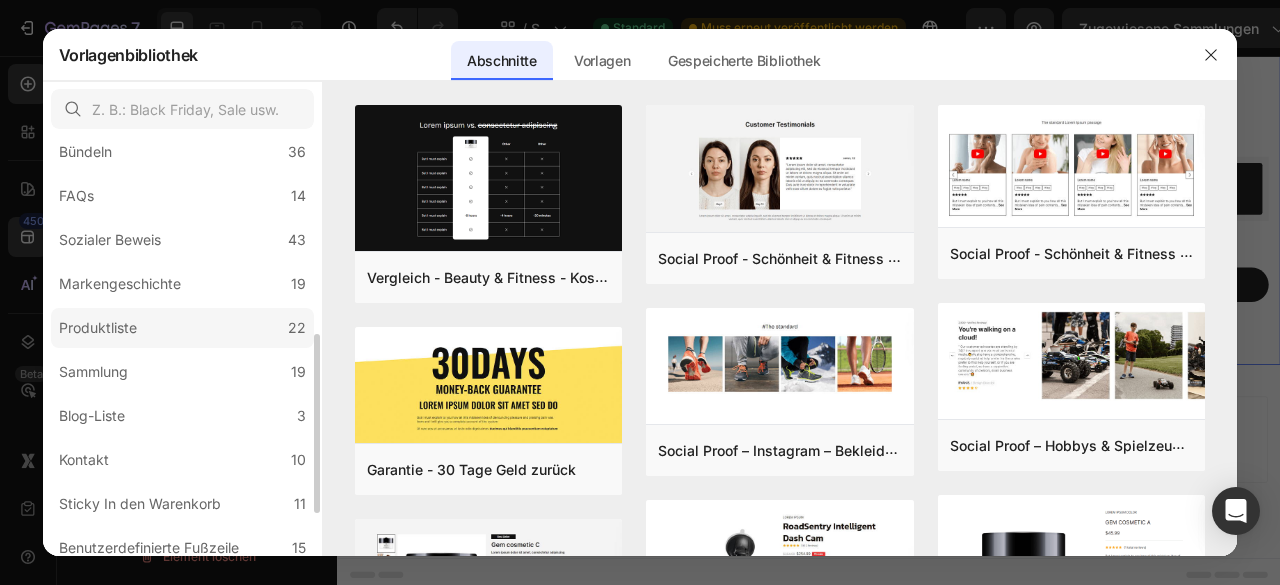 click on "Produktliste 22" 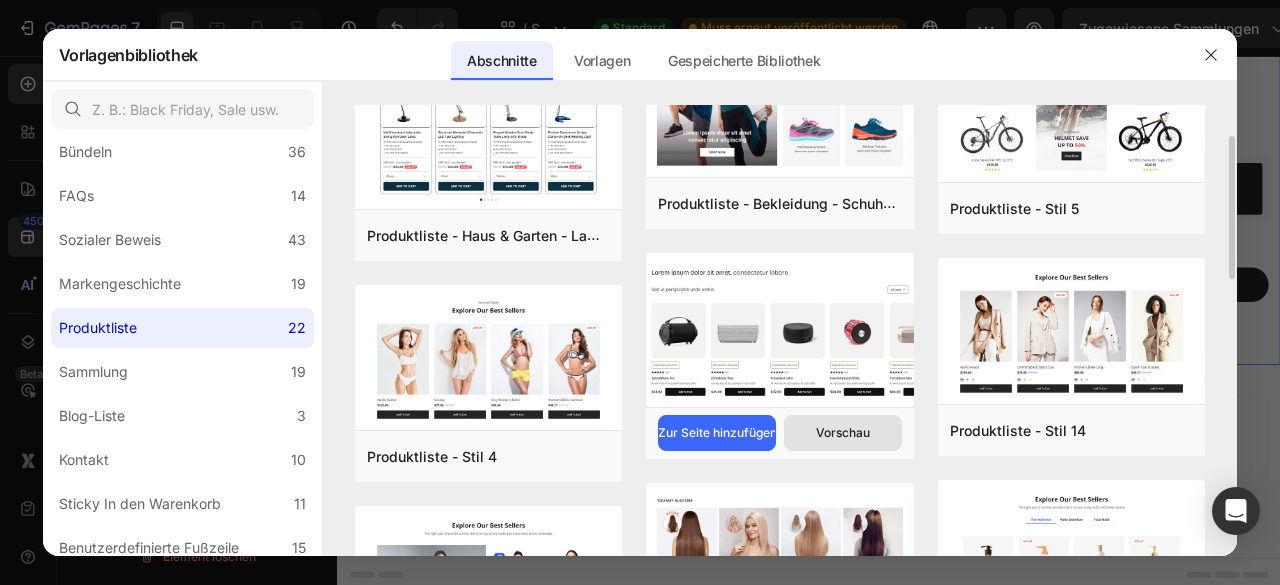 scroll, scrollTop: 200, scrollLeft: 0, axis: vertical 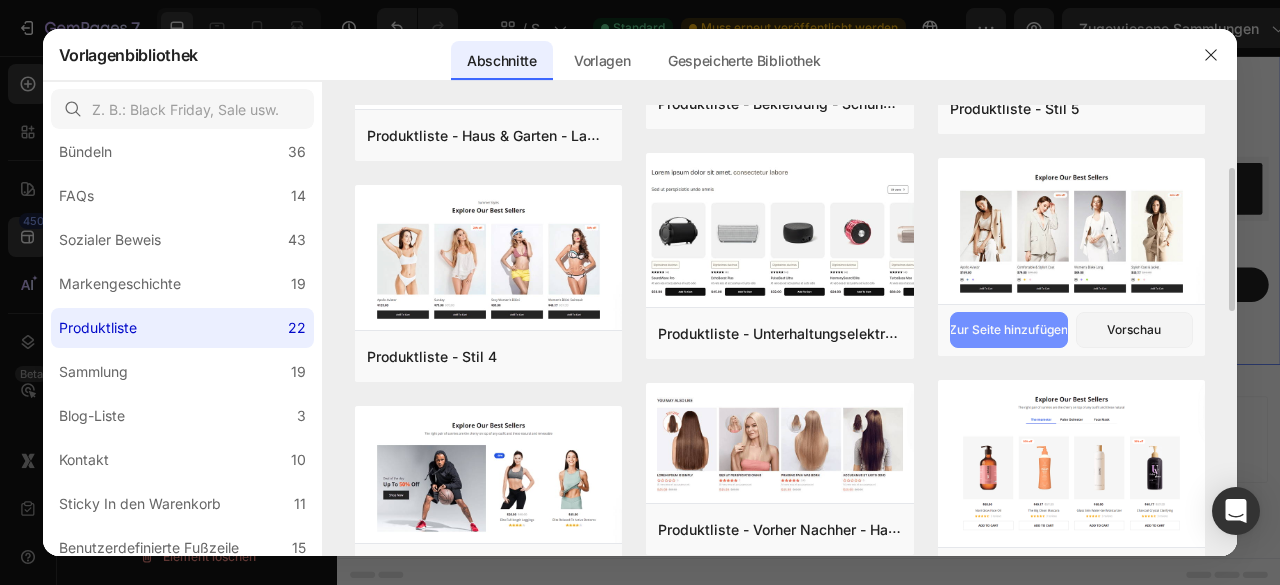 click on "Zur Seite hinzufügen" at bounding box center (1008, 329) 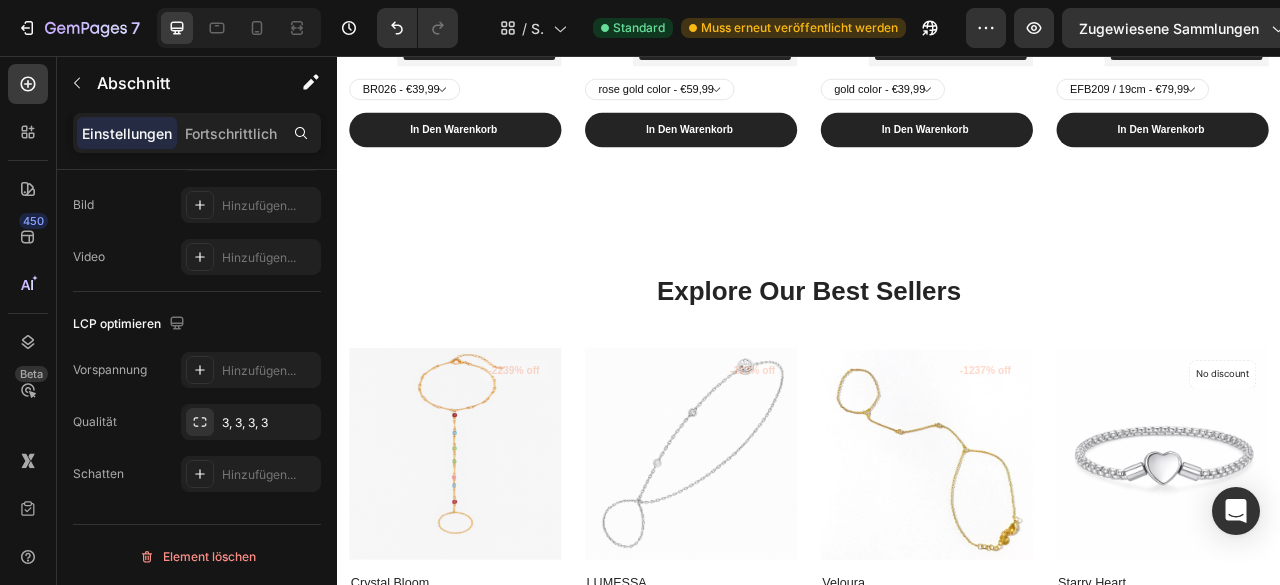 scroll, scrollTop: 800, scrollLeft: 0, axis: vertical 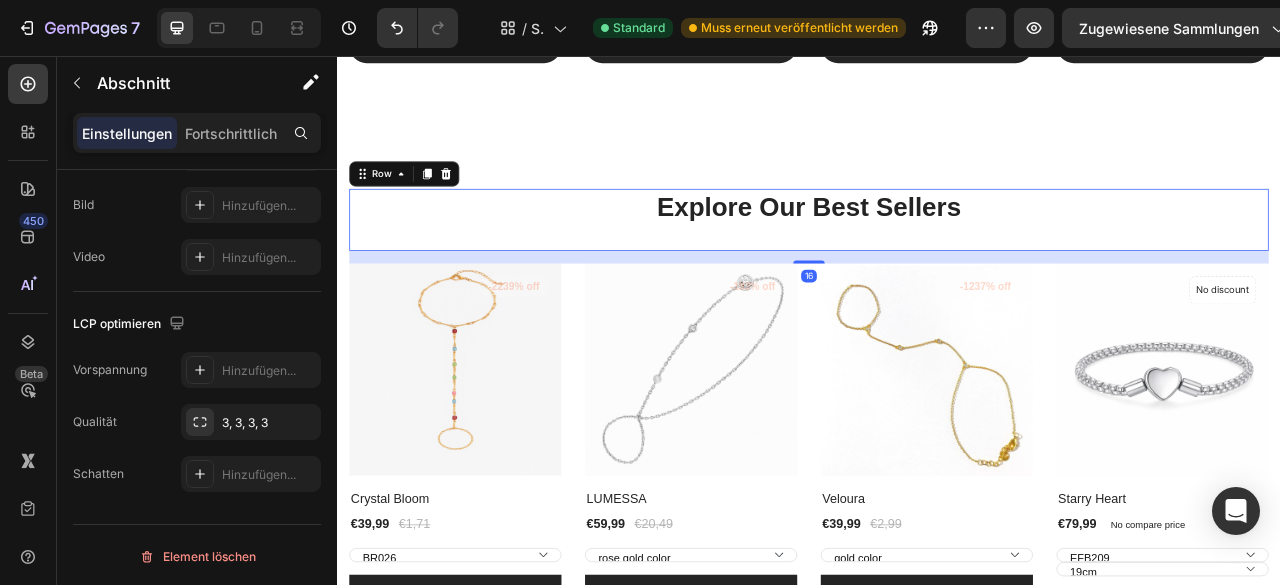 click on "Explore Our Best Sellers Heading" at bounding box center (937, 264) 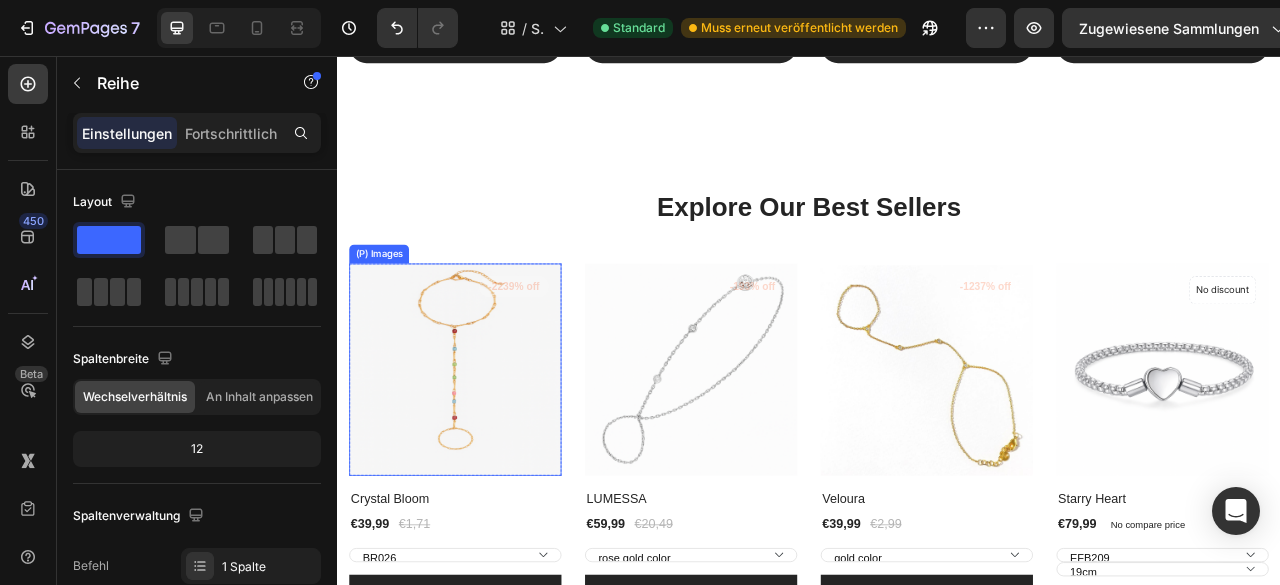 scroll, scrollTop: 200, scrollLeft: 0, axis: vertical 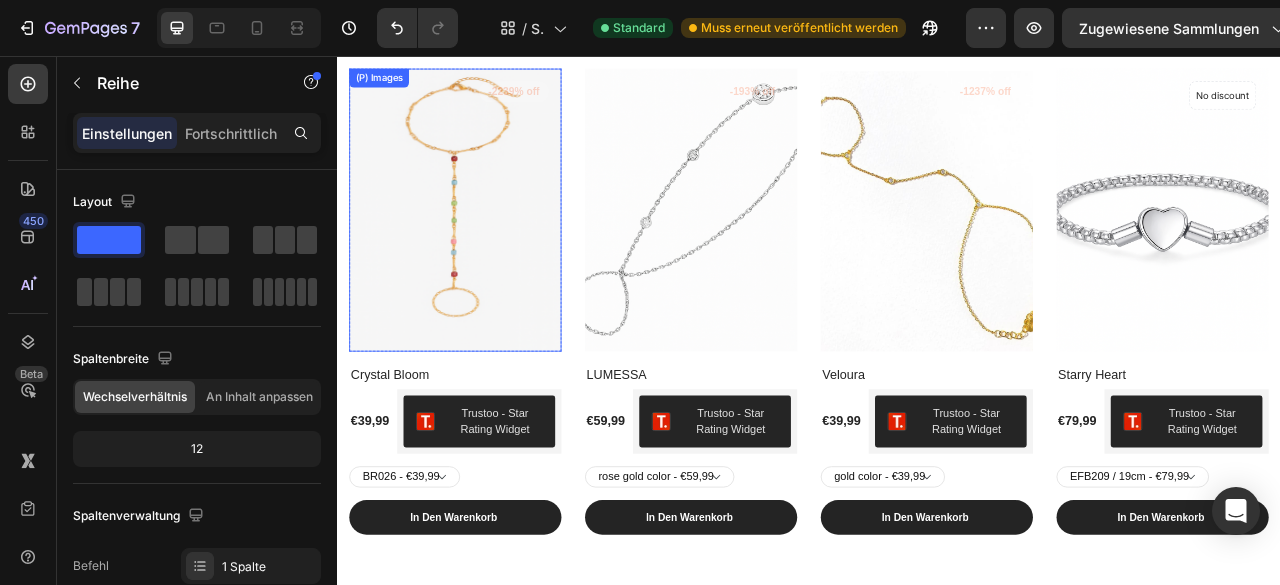 click at bounding box center (487, 252) 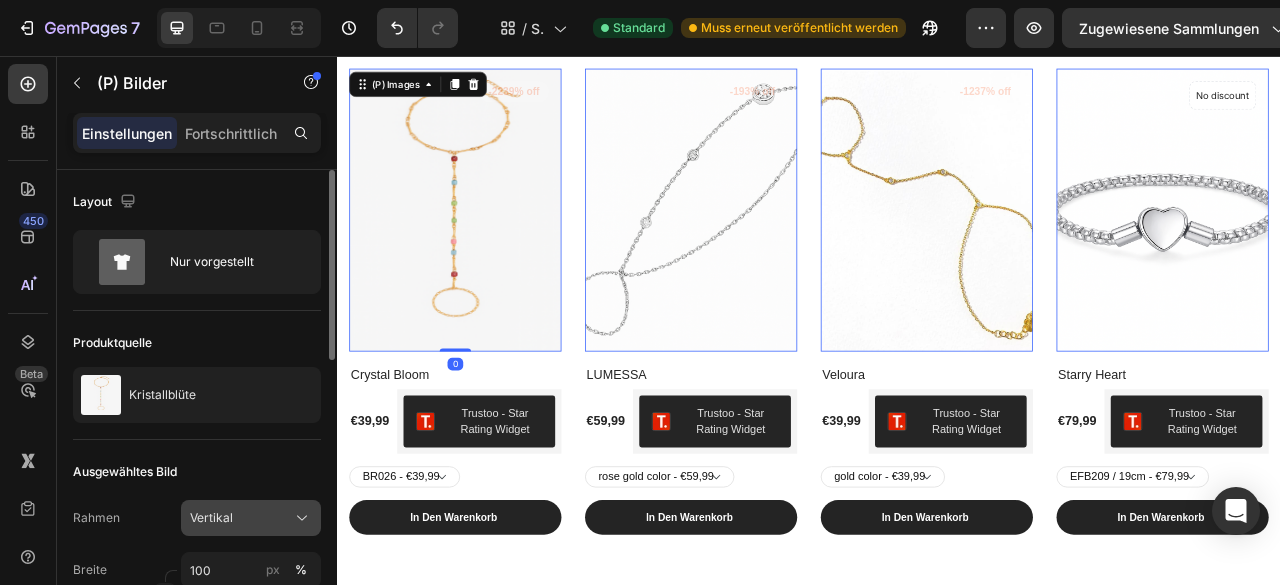 scroll, scrollTop: 200, scrollLeft: 0, axis: vertical 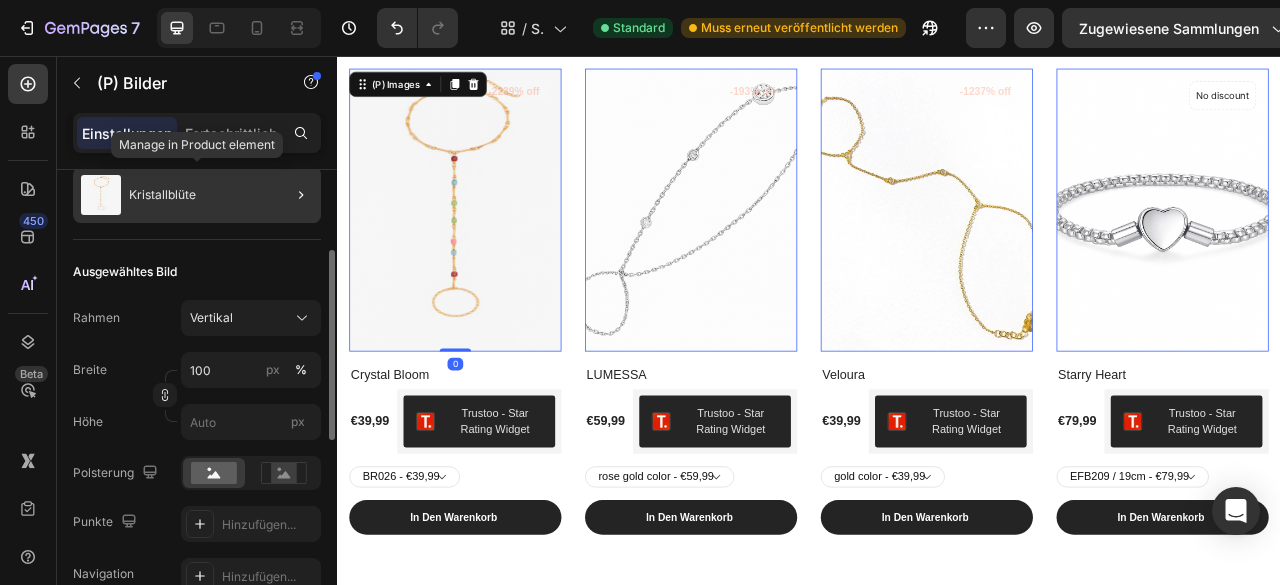 click on "Kristallblüte" 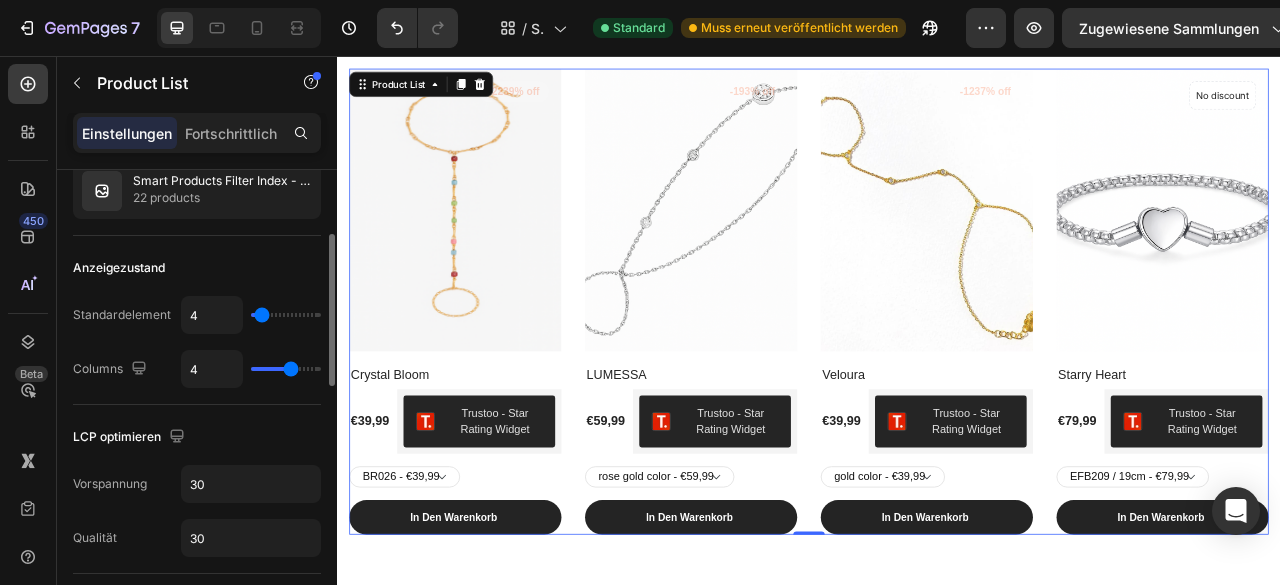 scroll, scrollTop: 0, scrollLeft: 0, axis: both 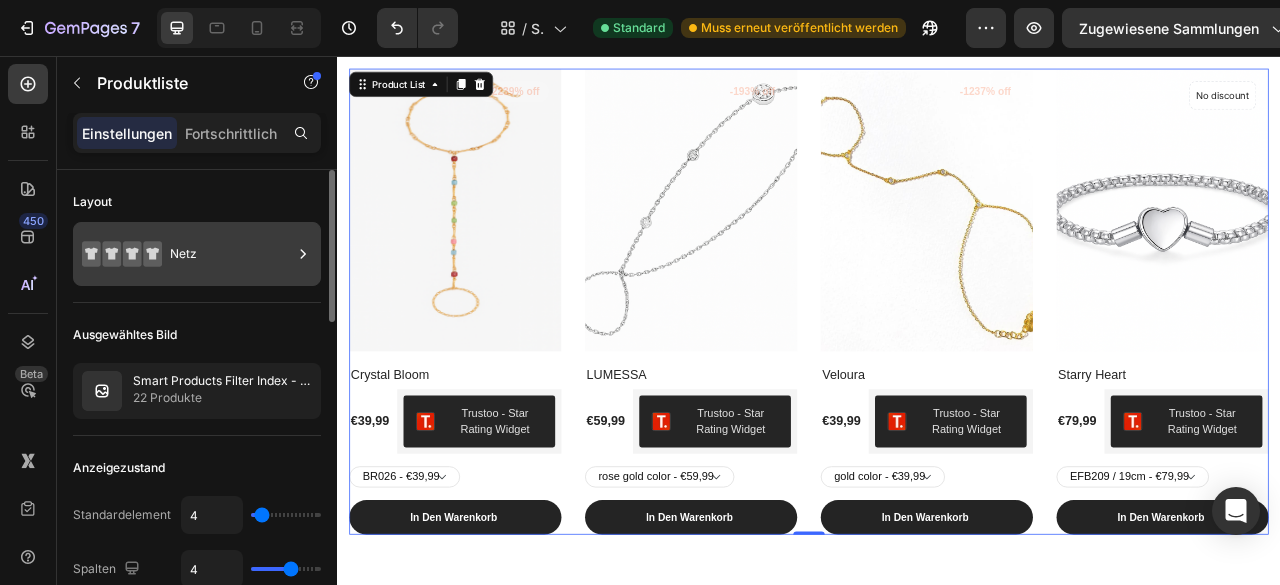 click on "Netz" at bounding box center [231, 254] 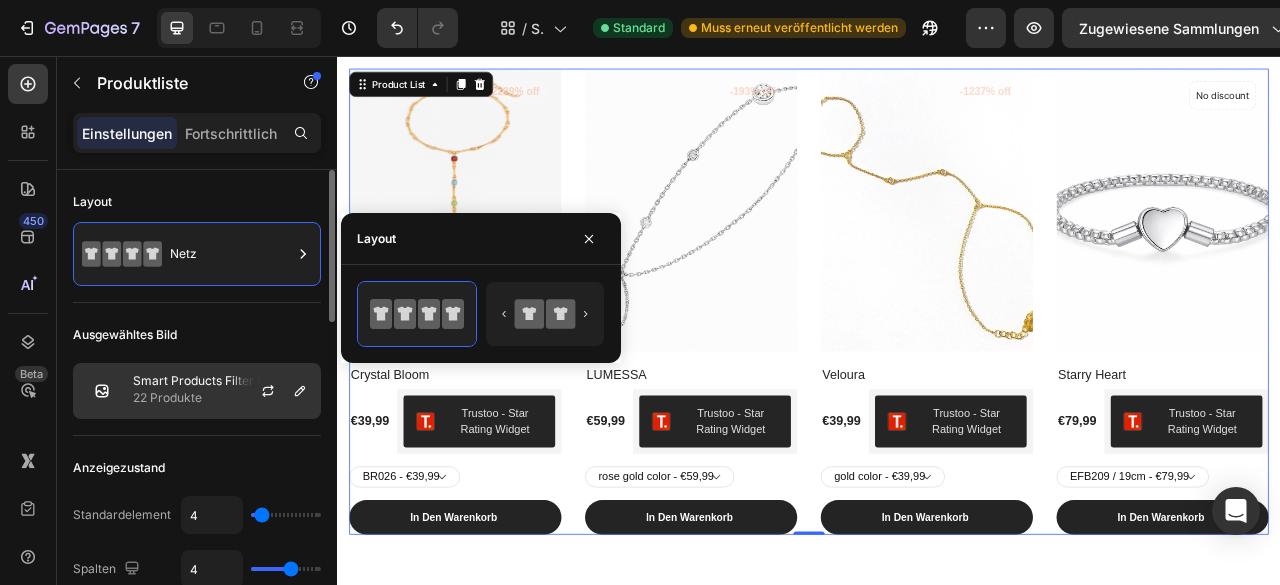 click on "Smart Products Filter Index - Nicht löschen 22 Produkte" at bounding box center [197, 391] 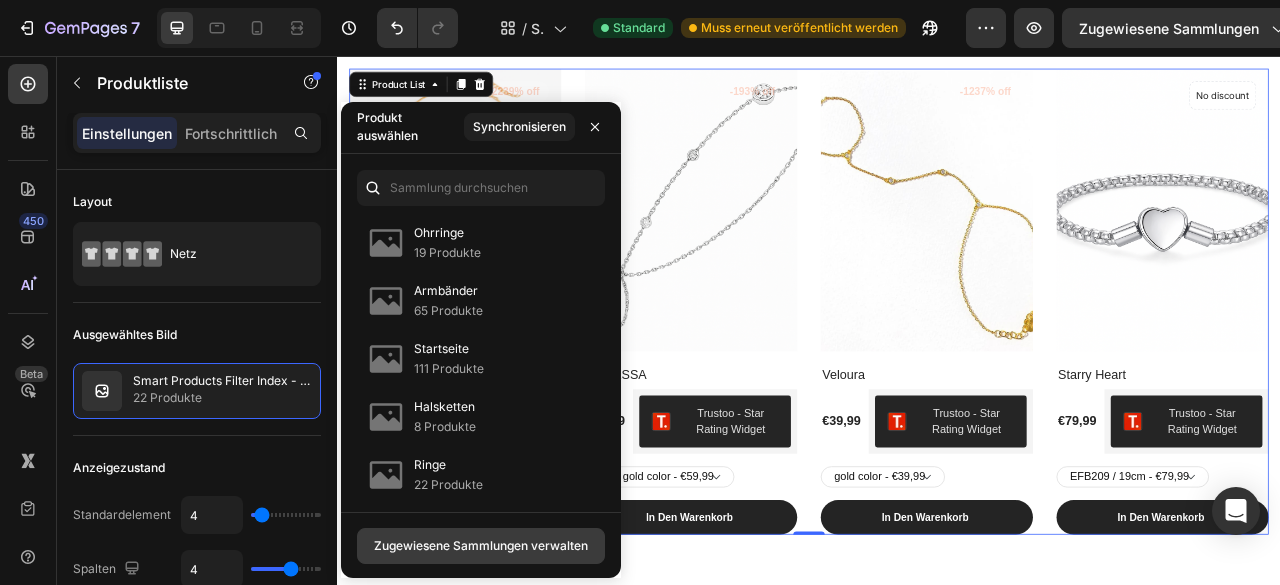 click on "Zugewiesene Sammlungen verwalten" at bounding box center [481, 545] 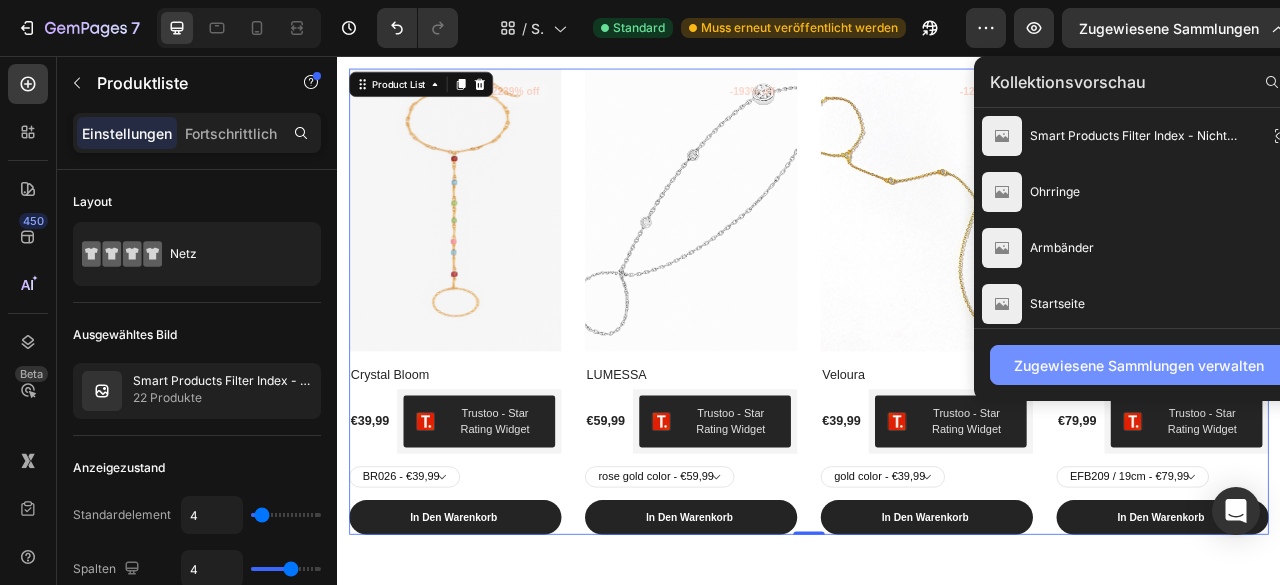 click on "Zugewiesene Sammlungen verwalten" at bounding box center (1139, 365) 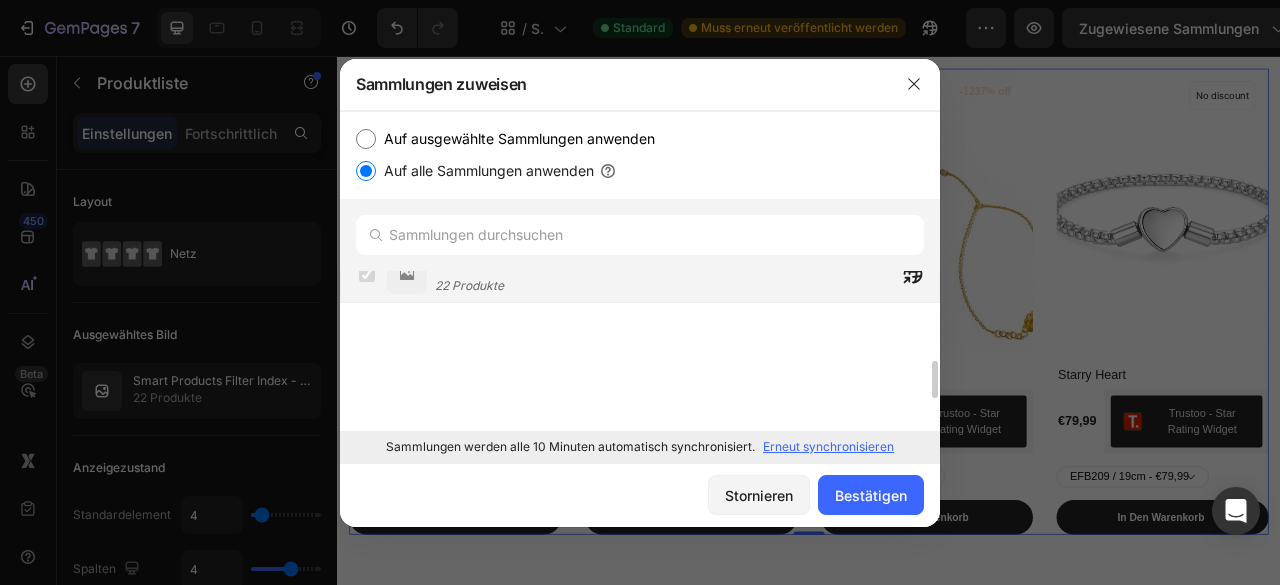 scroll, scrollTop: 0, scrollLeft: 0, axis: both 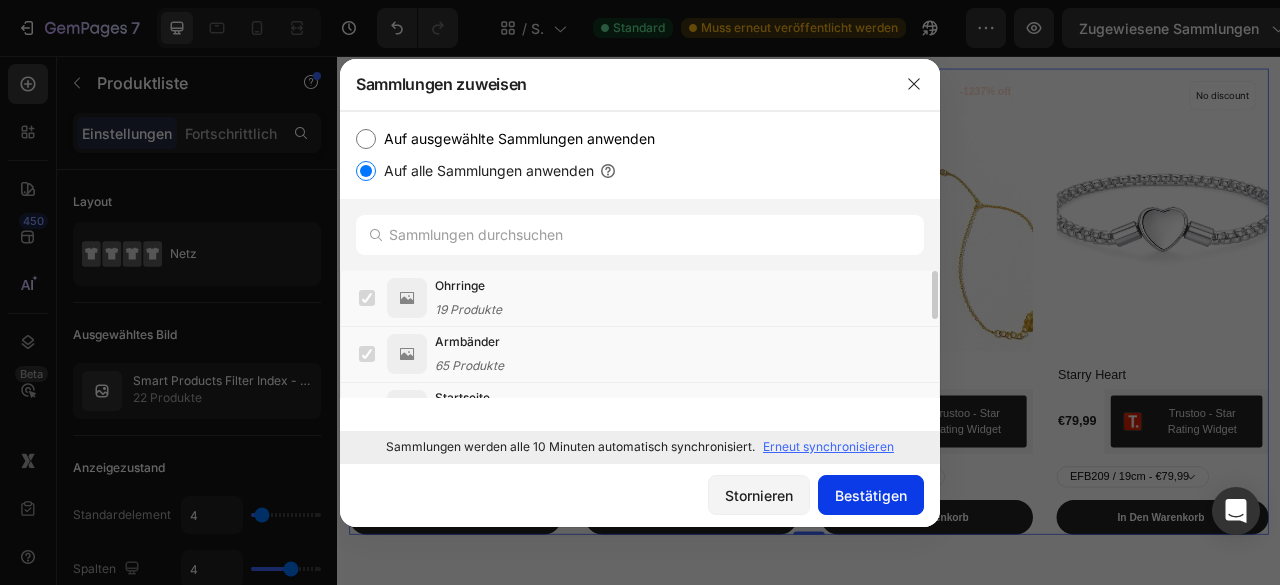 click on "Bestätigen" at bounding box center [871, 495] 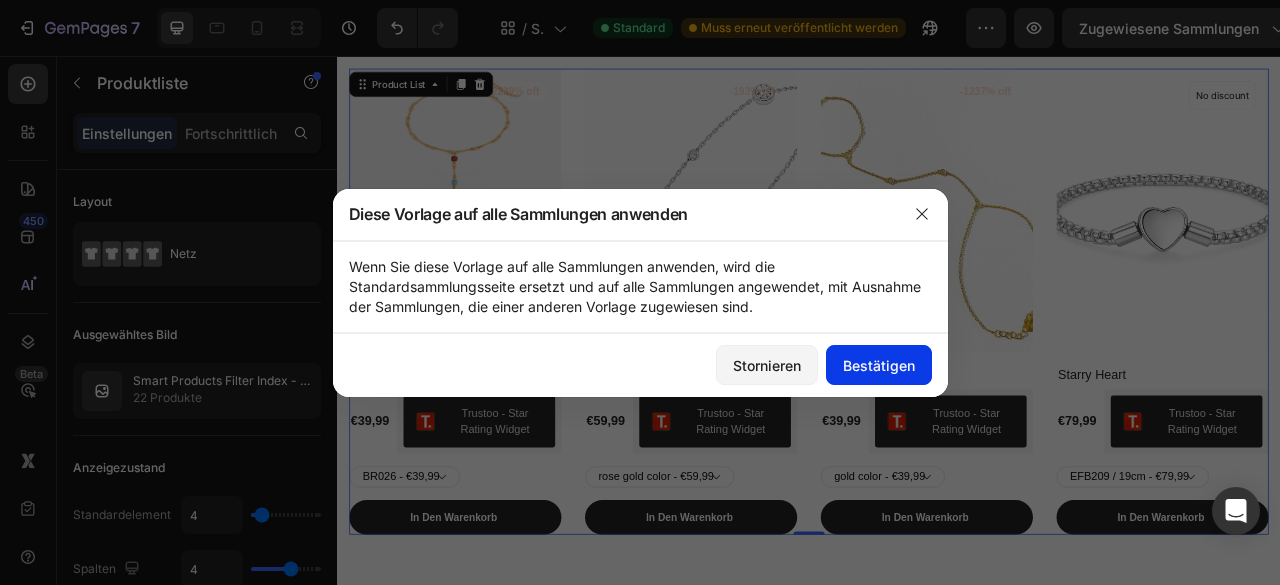click on "Bestätigen" at bounding box center [879, 365] 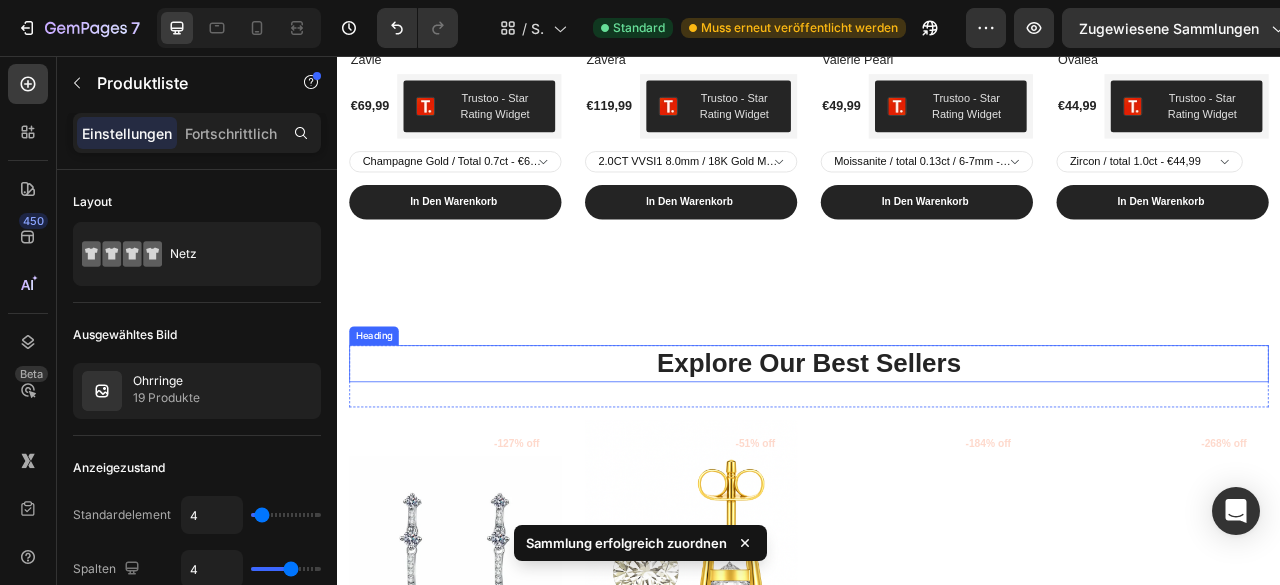scroll, scrollTop: 700, scrollLeft: 0, axis: vertical 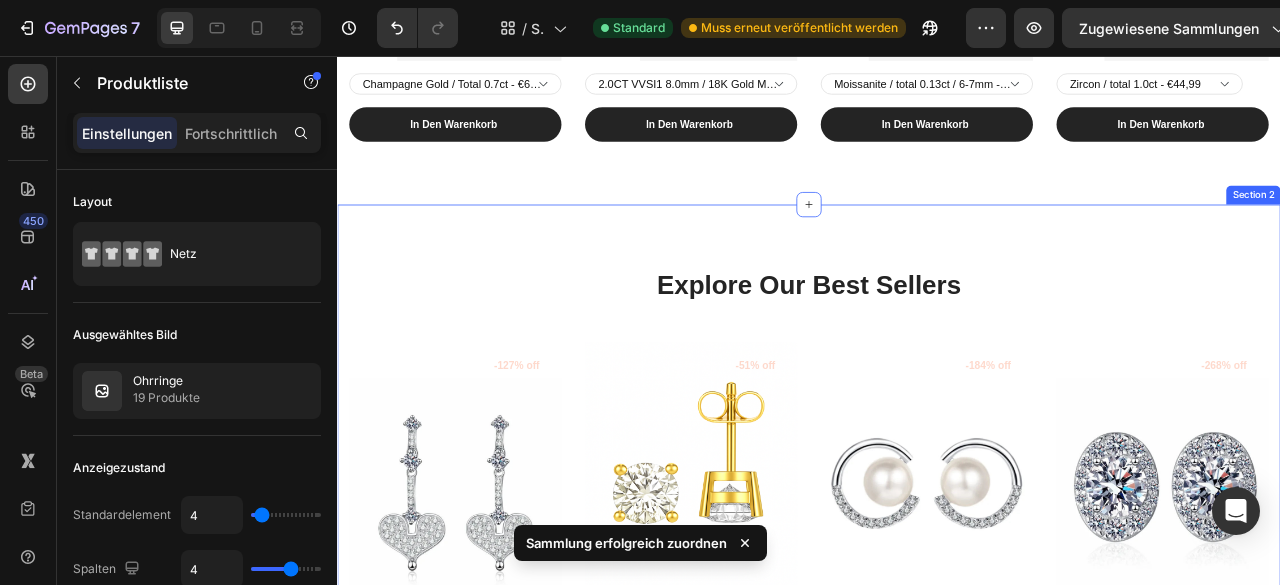 click on "Explore Our Best Sellers Heading Row (P) Images -127% off Product Badge Row Zavie (P) Title €69,99 (P) Price (P) Price €30,81 (P) Price (P) Price Row   Champagne Gold Silver   Total 0.7ct (P) Variants & Swatches Add to cart (P) Cart Button Row Product List (P) Images -51% off Product Badge Row Zavéra (P) Title €119,99 (P) Price (P) Price €79,71 (P) Price (P) Price Row   2.0CT VVSI1 8.0mm 1.0CT VVSI1 6.5mm 0.5CT VVSI1 5.0mm 0.3CT VVSI1 4.0mm   18K Gold Metal 925 Silver Metal (P) Variants & Swatches Add to cart (P) Cart Button Row Product List (P) Images -184% off Product Badge Row Valérie Pearl (P) Title €49,99 (P) Price (P) Price €17,59 (P) Price (P) Price Row   Moissanite   total 0.13ct   6-7mm (P) Variants & Swatches Add to cart (P) Cart Button Row Product List (P) Images -268% off Product Badge Row Ovaléa (P) Title €44,99 (P) Price (P) Price €12,23 (P) Price (P) Price Row   Zircon Moissanite   total 1.0ct (P) Variants & Swatches Add to cart (P) Cart Button Row Product List Product List" at bounding box center (937, 655) 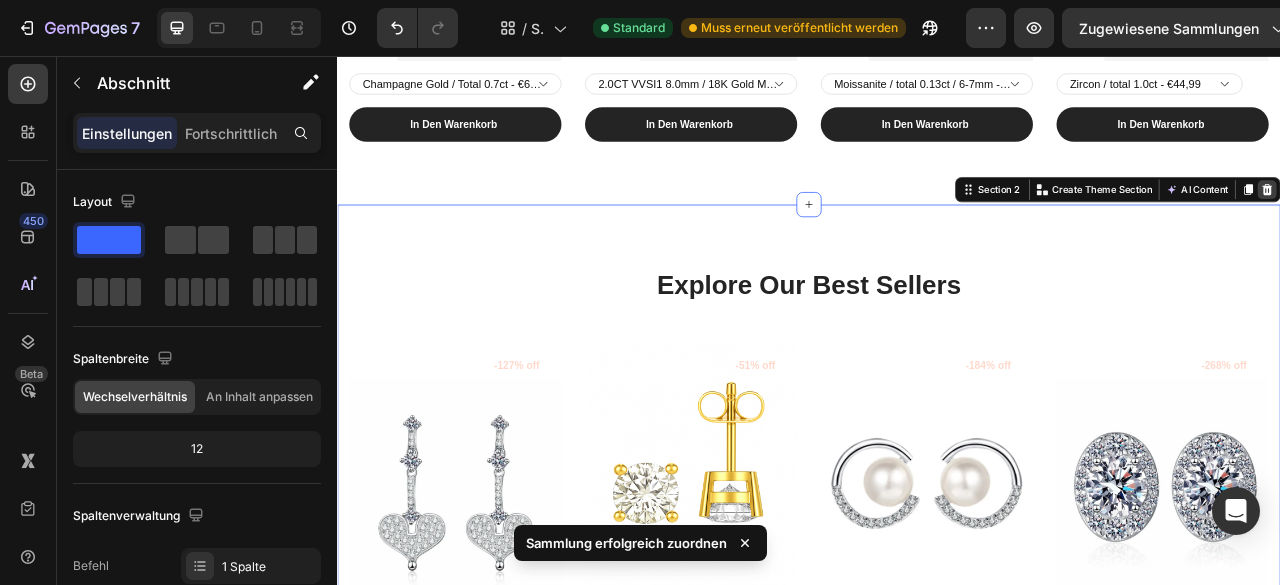 click at bounding box center (1520, 226) 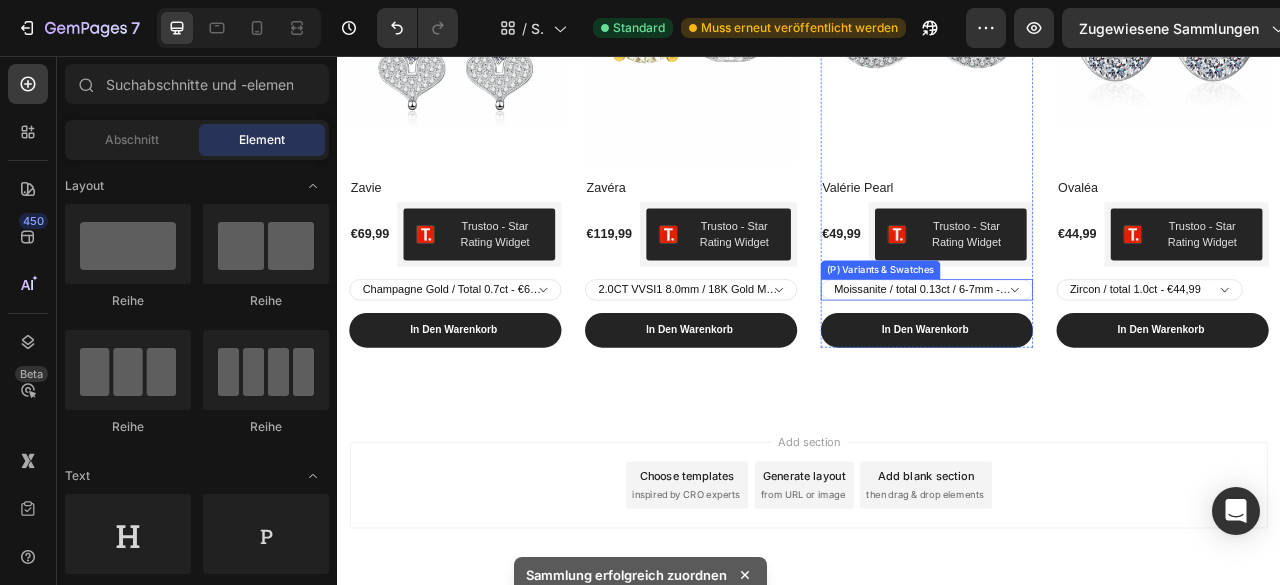 scroll, scrollTop: 96, scrollLeft: 0, axis: vertical 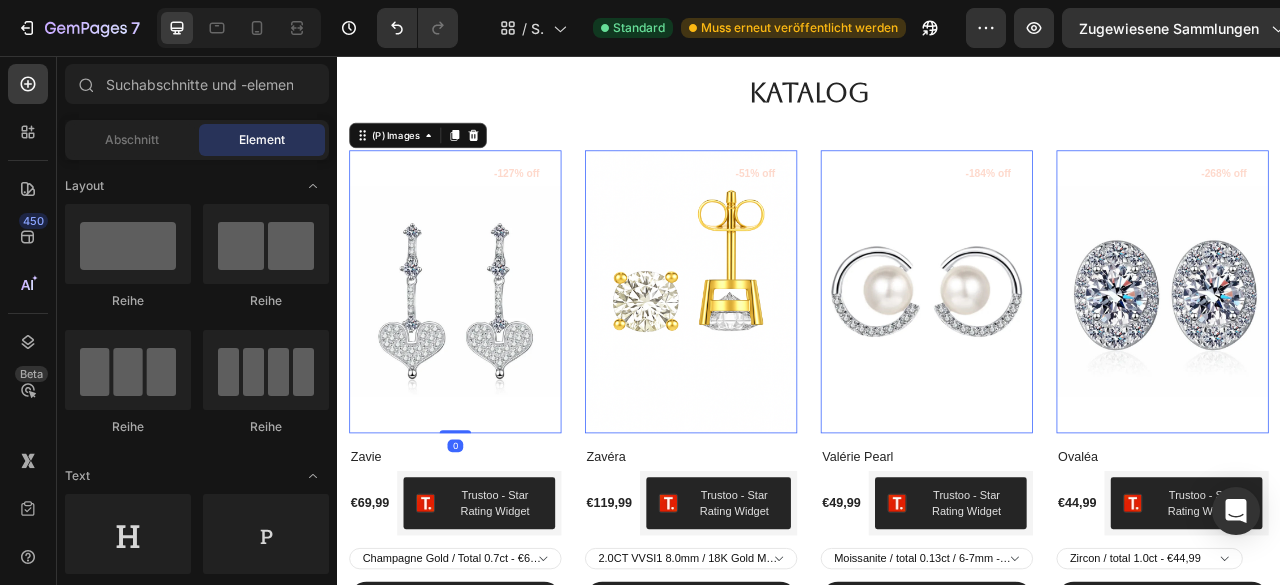 click at bounding box center [487, 356] 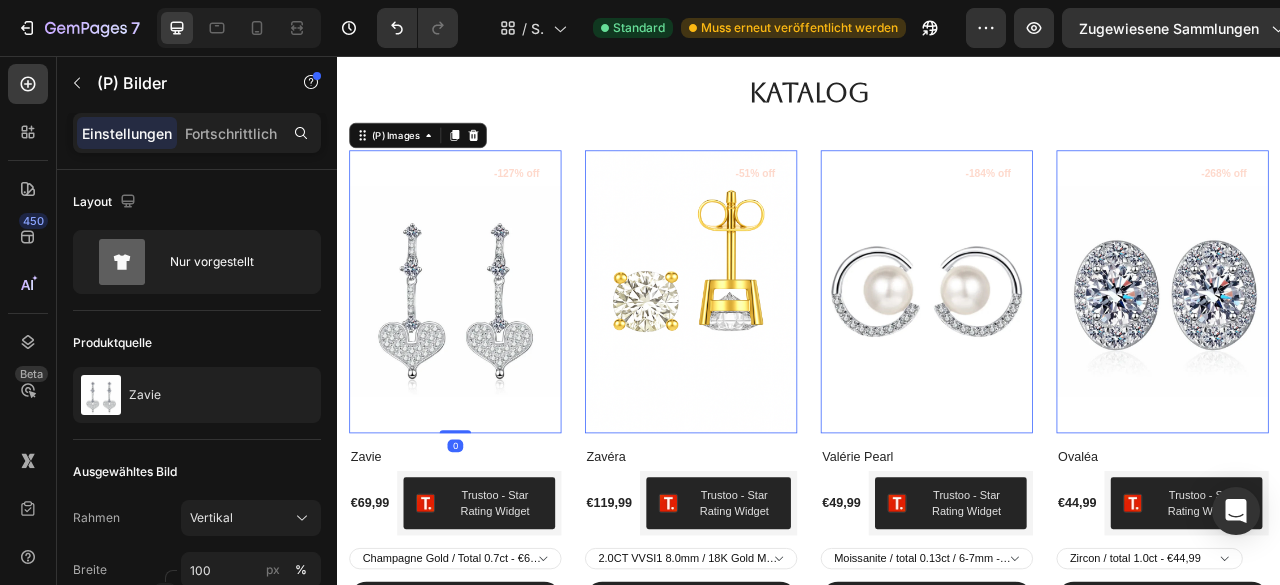 scroll, scrollTop: 0, scrollLeft: 0, axis: both 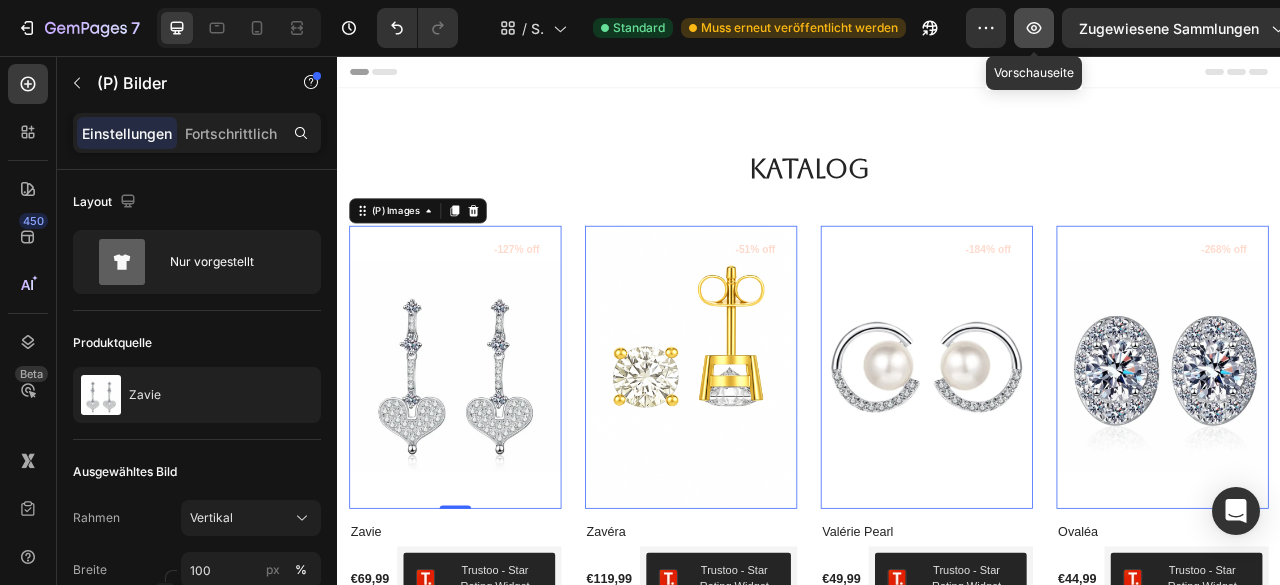 click 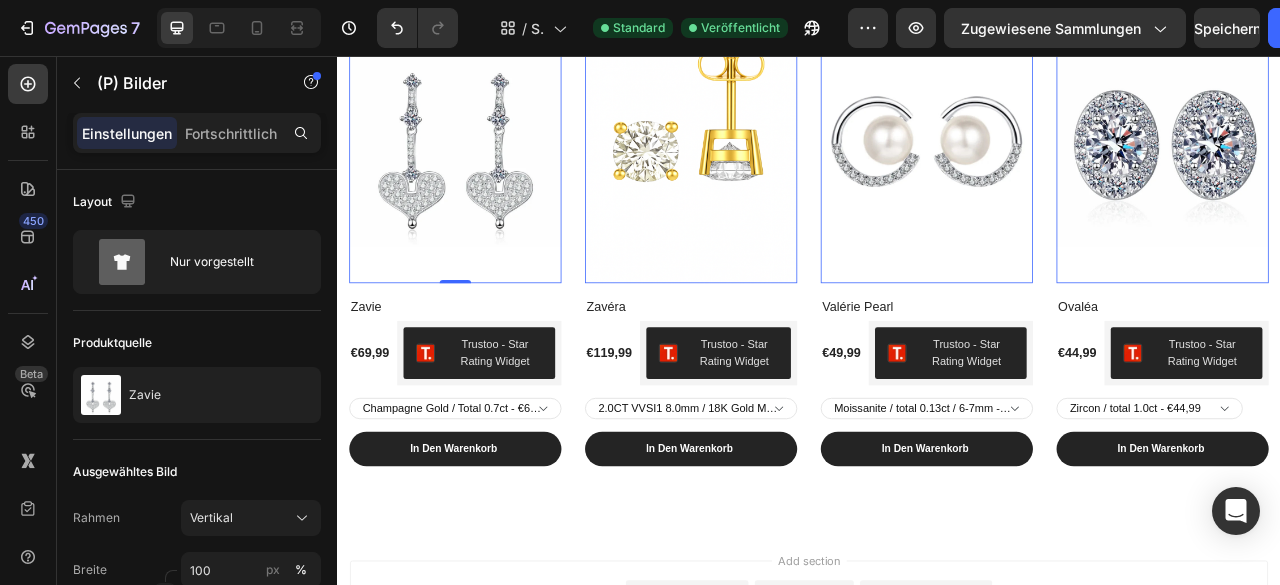 scroll, scrollTop: 0, scrollLeft: 0, axis: both 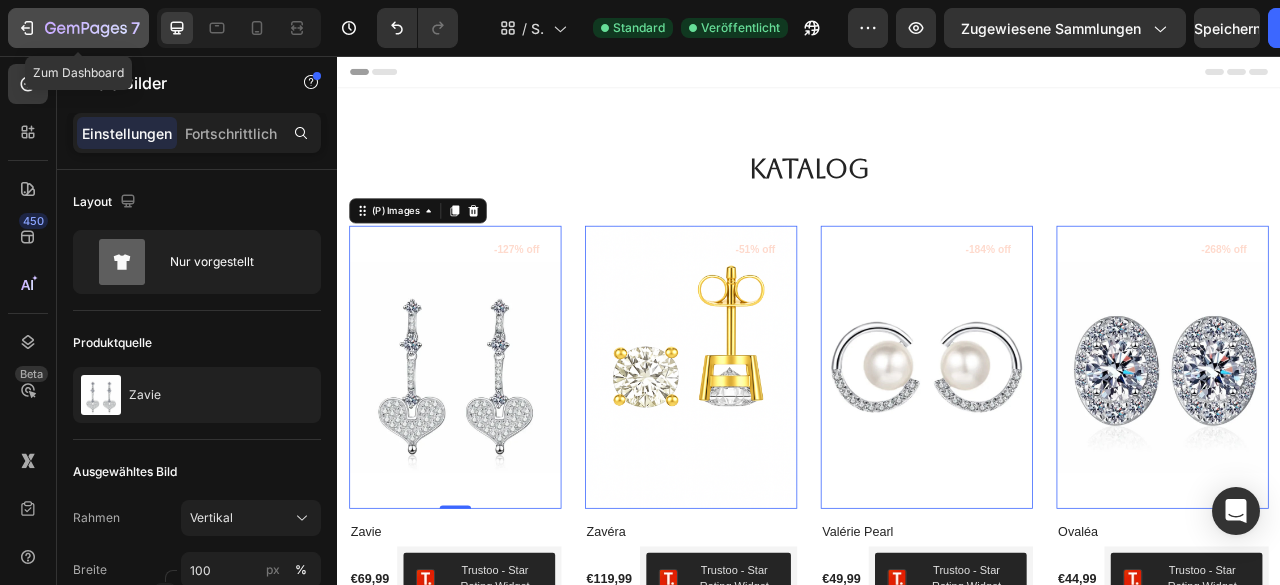 click 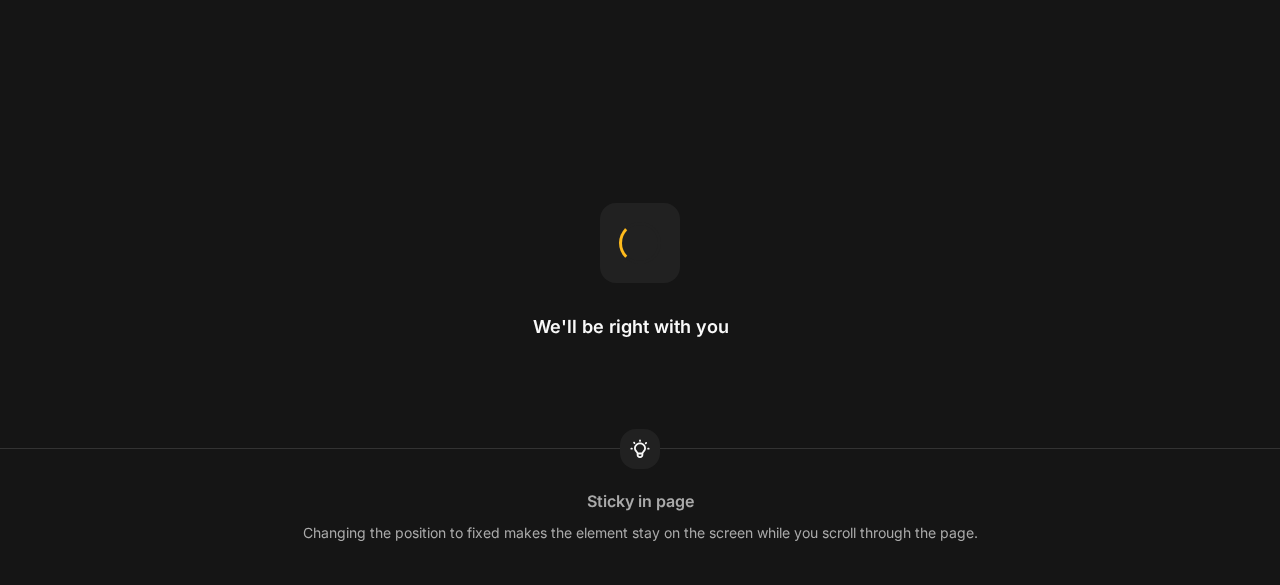 scroll, scrollTop: 0, scrollLeft: 0, axis: both 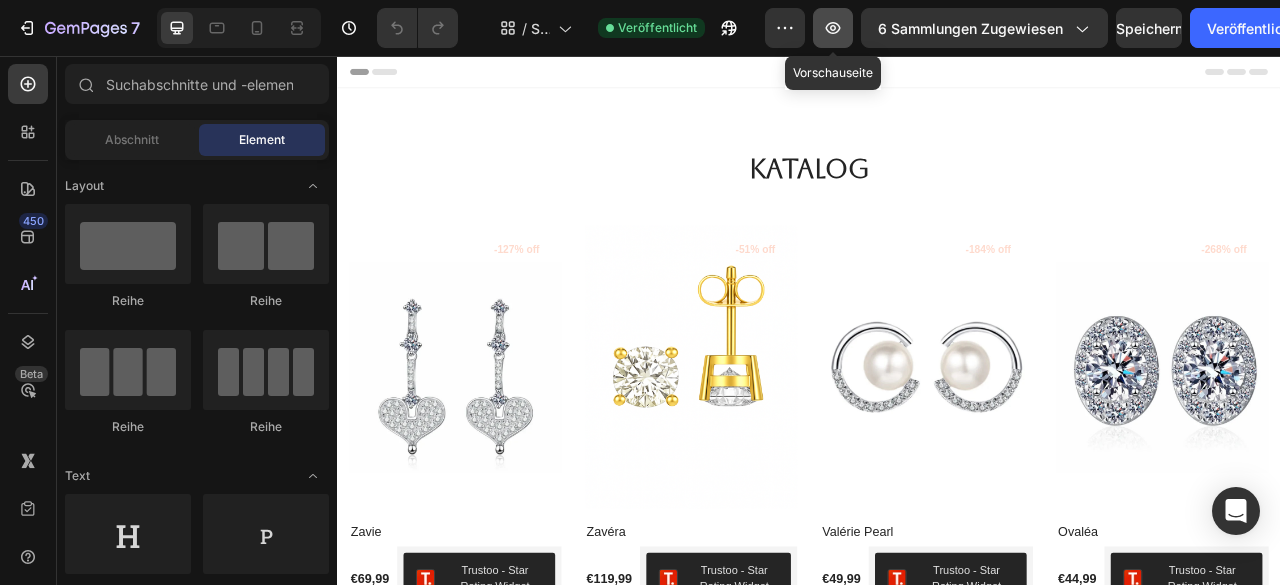 click 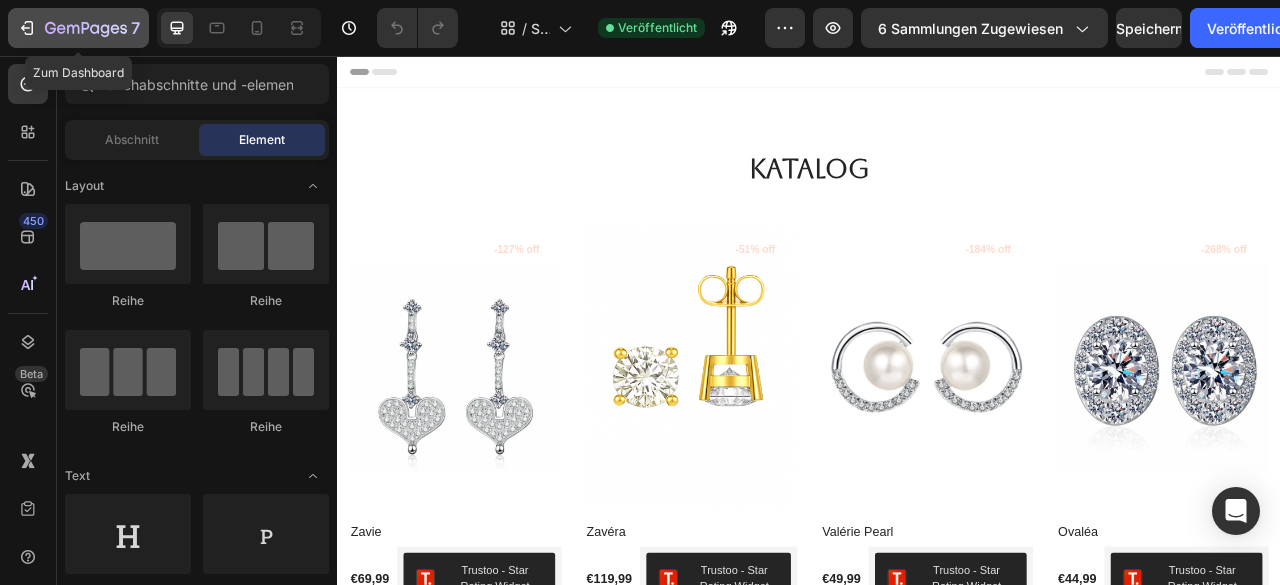 click on "7" 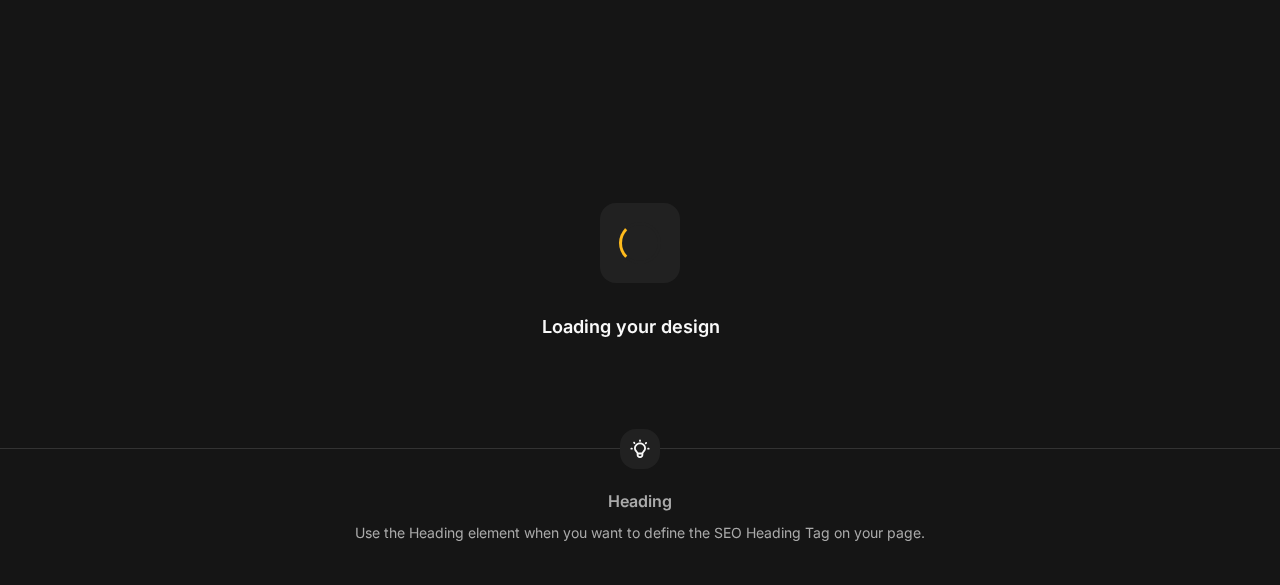 scroll, scrollTop: 0, scrollLeft: 0, axis: both 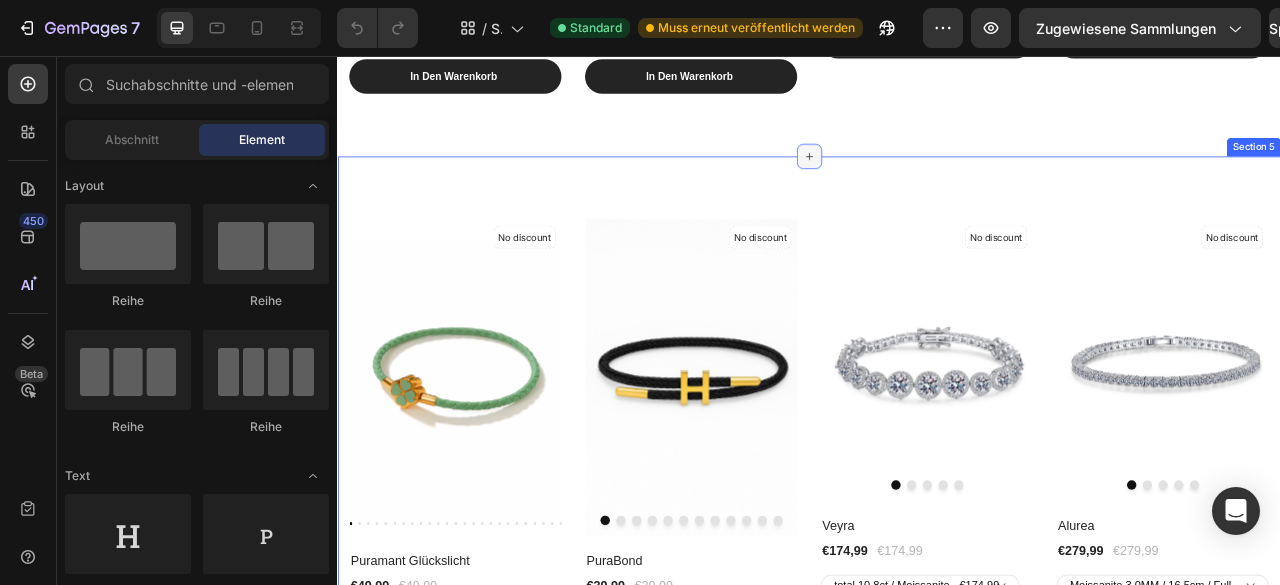 click 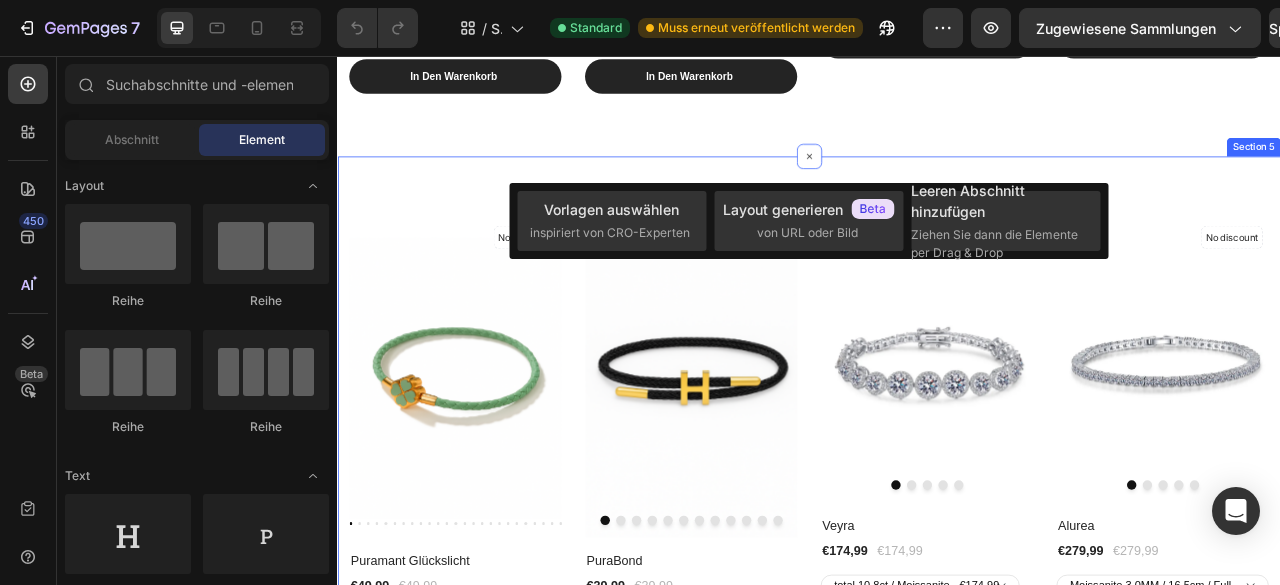 click on "No discount   Not be displayed when published (P) Tag (P) Images Row Puramant Glückslicht (P) Title €49,99 (P) Price (P) Price €49,99 (P) Price (P) Price Row   Pink / 19cm - €49,99  Pink / 20cm - €49,99  Pink / 21cm - €49,99  Pink / 16cm - €49,99  Pink / 17cm - €49,99  Pink / 18cm - €49,99  Black / 19cm - €49,99  Black / 20cm - €49,99  Black / 21cm - €49,99  Black / 16cm - €49,99  Black / 17cm - €49,99  Black / 18cm - €49,99  Navy Green / 19cm - €49,99  Navy Green / 20cm - €49,99  Navy Green / 21cm - €49,99  Navy Green / 16cm - €49,99  Navy Green / 17cm - €49,99  Navy Green / 18cm - €49,99  Rose Pink / 19cm - €49,99  Rose Pink / 20cm - €49,99  Rose Pink / 21cm - €49,99  Rose Pink / 16cm - €49,99  Rose Pink / 17cm - €49,99  Rose Pink / 18cm - €49,99  Navy Blue / 19cm - €49,99  Navy Blue / 20cm - €49,99  Navy Blue / 21cm - €49,99  Navy Blue / 16cm - €49,99  Navy Blue / 17cm - €49,99  Navy Blue / 18cm - €49,99  Light Green / 19cm - €49,99  Row" at bounding box center (937, 556) 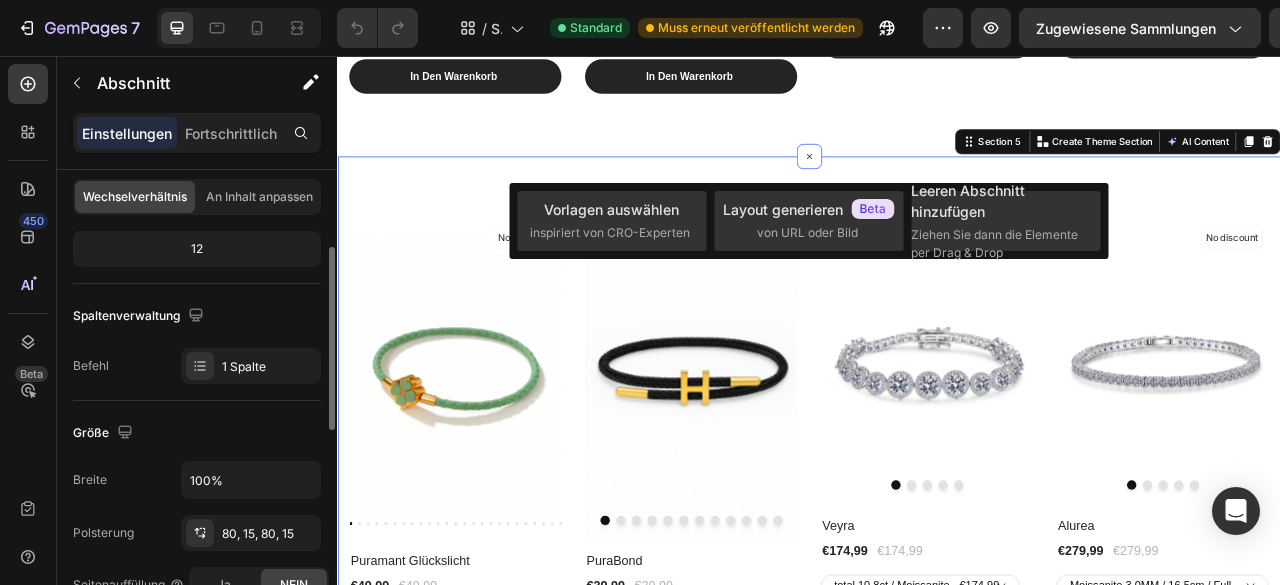 scroll, scrollTop: 300, scrollLeft: 0, axis: vertical 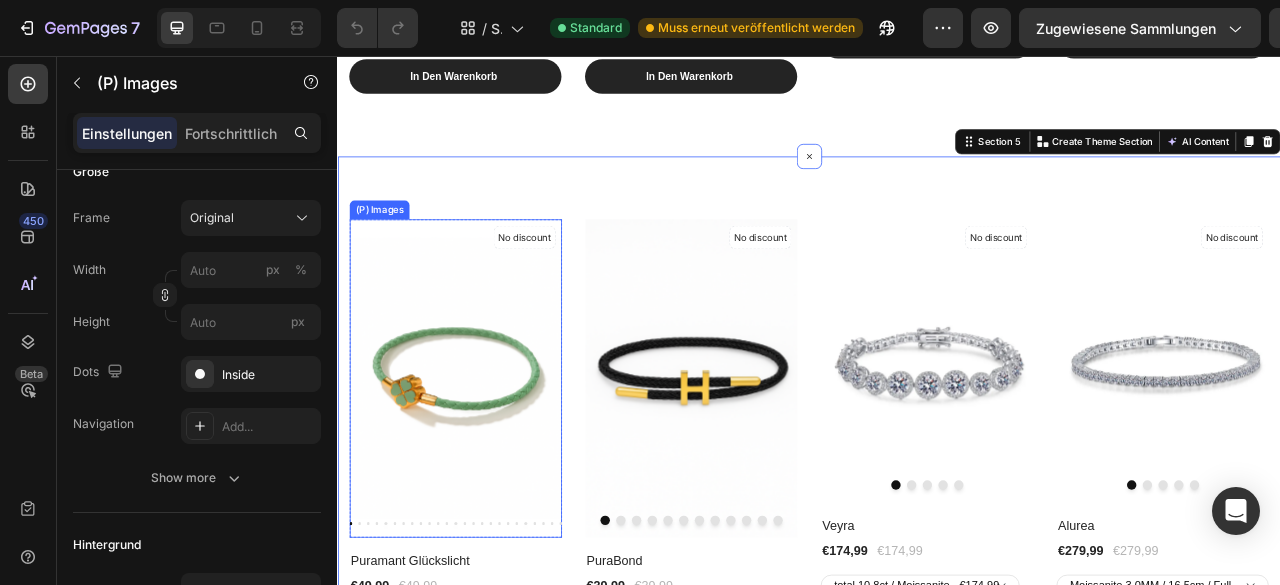 click at bounding box center [487, 466] 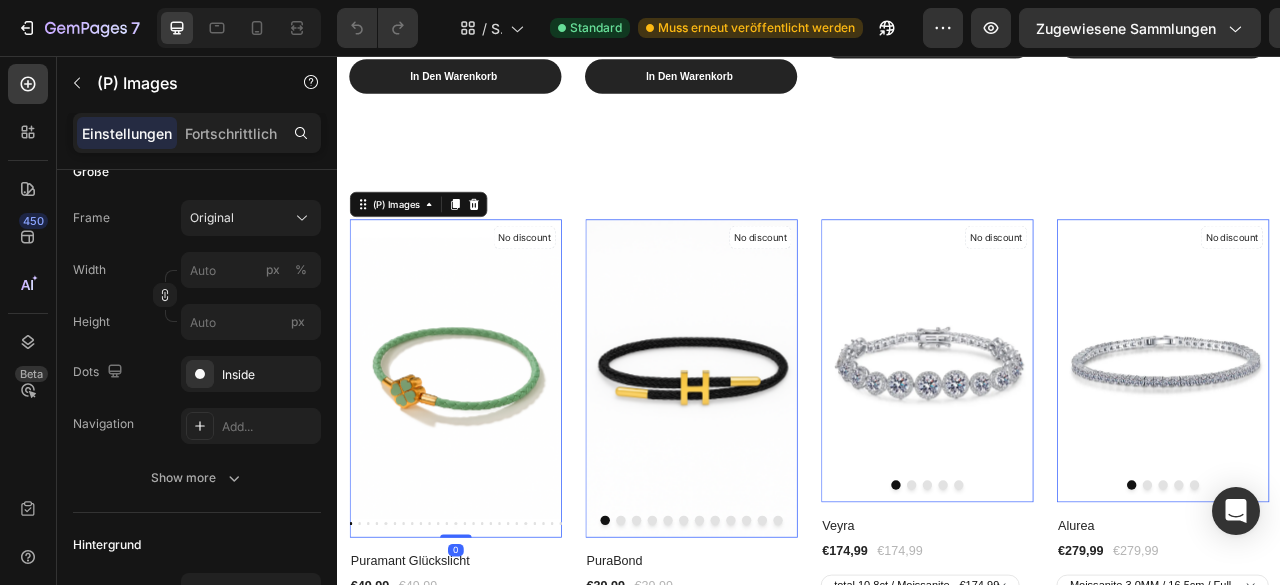 scroll, scrollTop: 0, scrollLeft: 0, axis: both 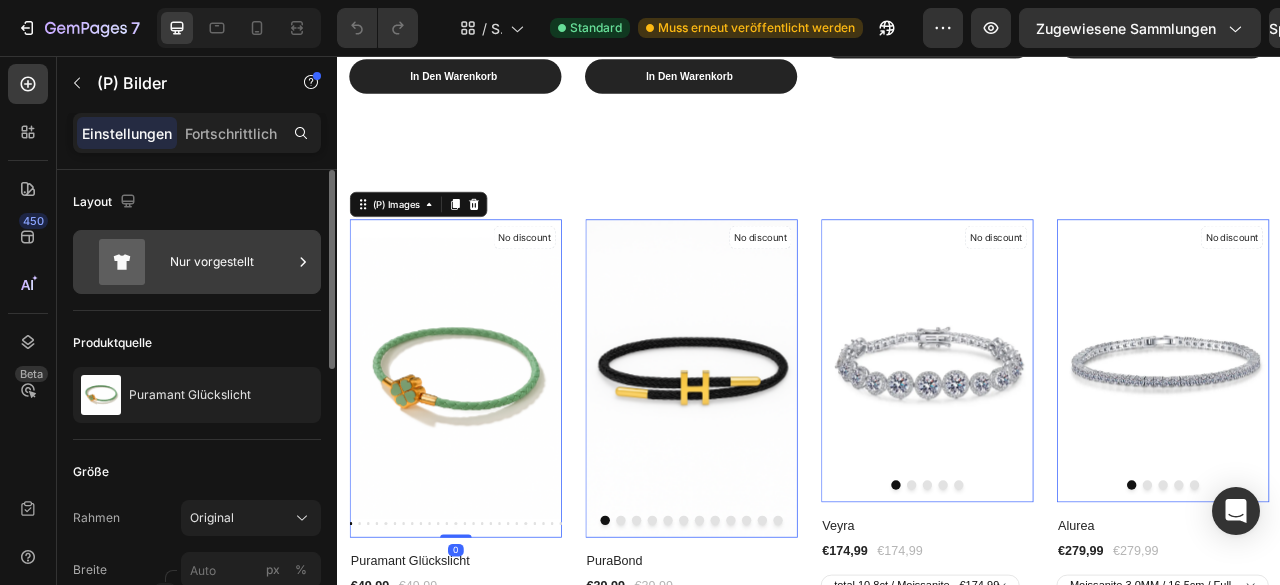 click on "Nur vorgestellt" at bounding box center (231, 262) 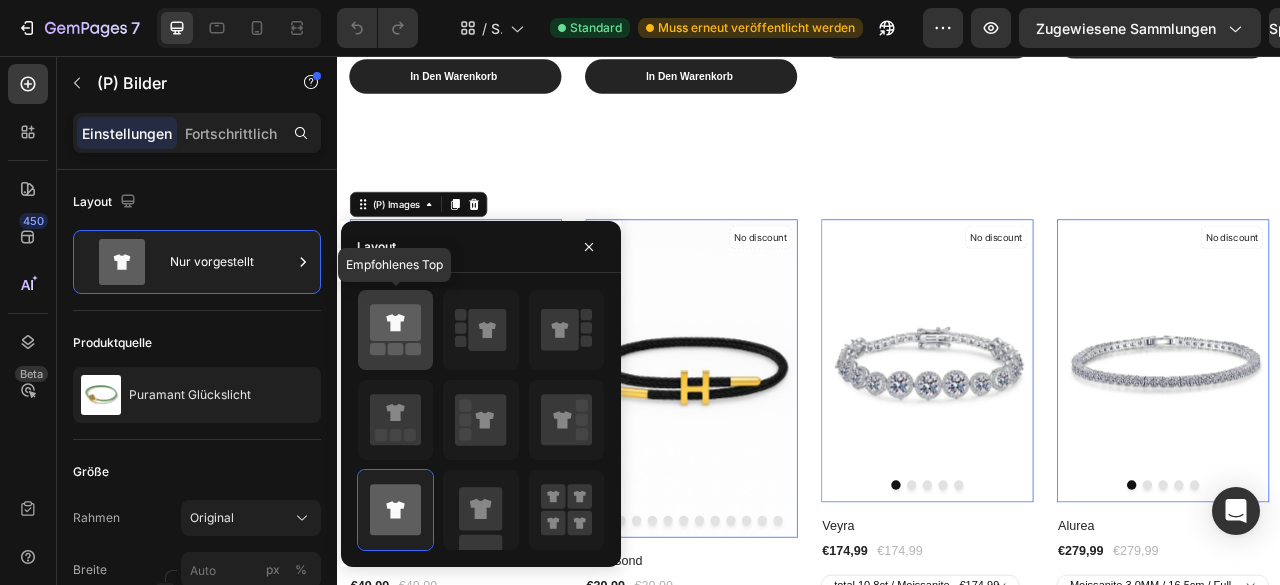 click 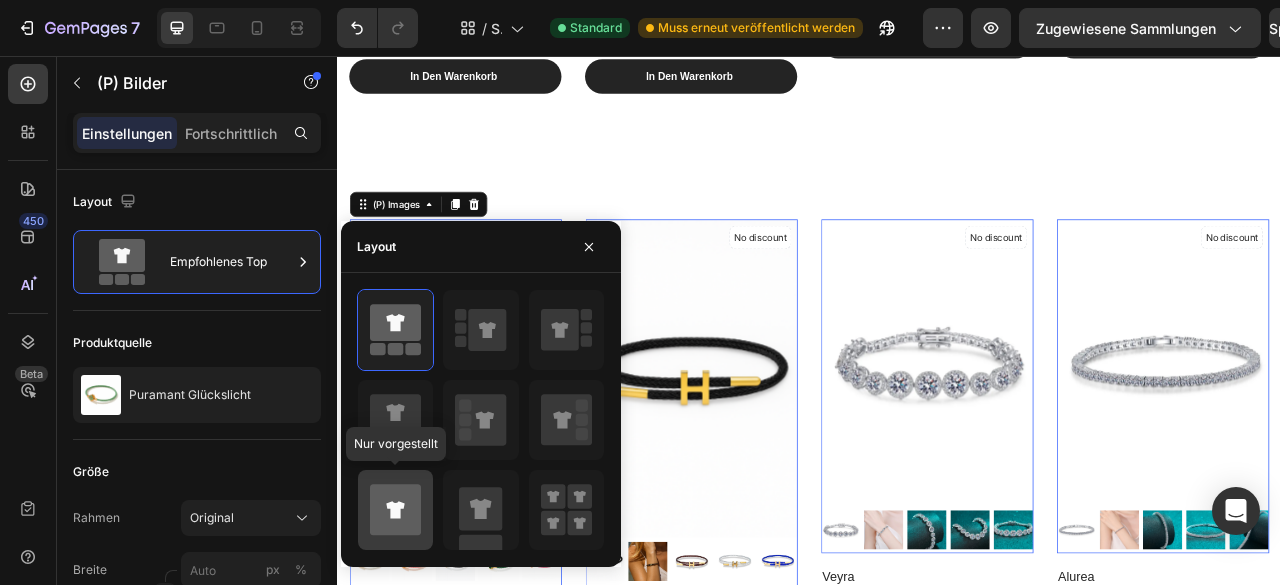 click 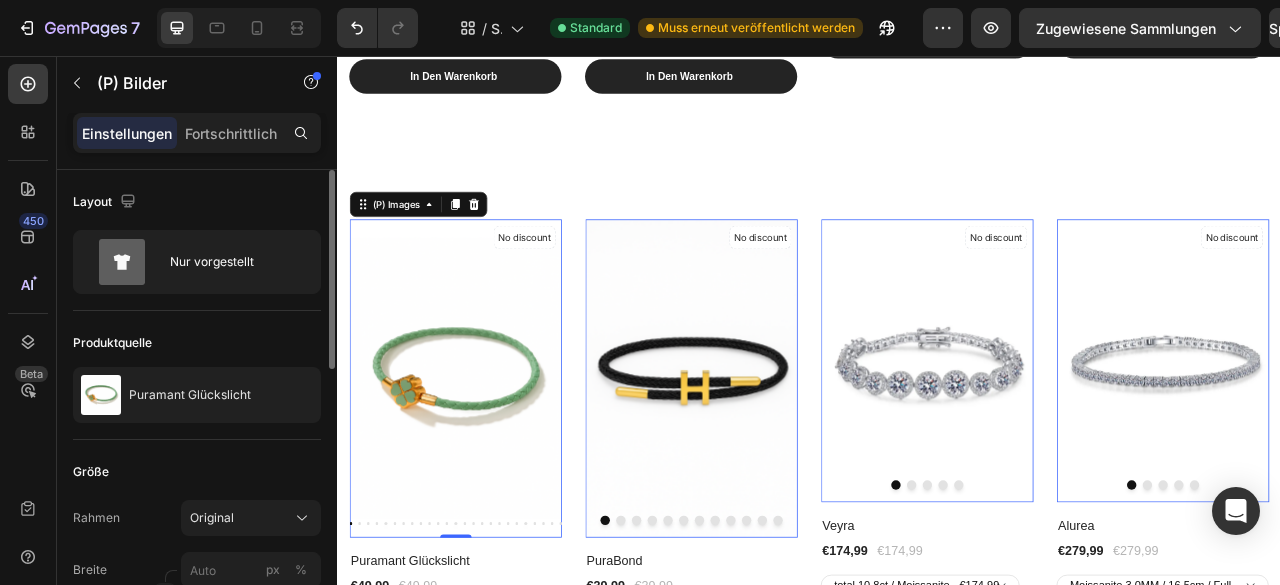 click on "Produktquelle" at bounding box center (197, 343) 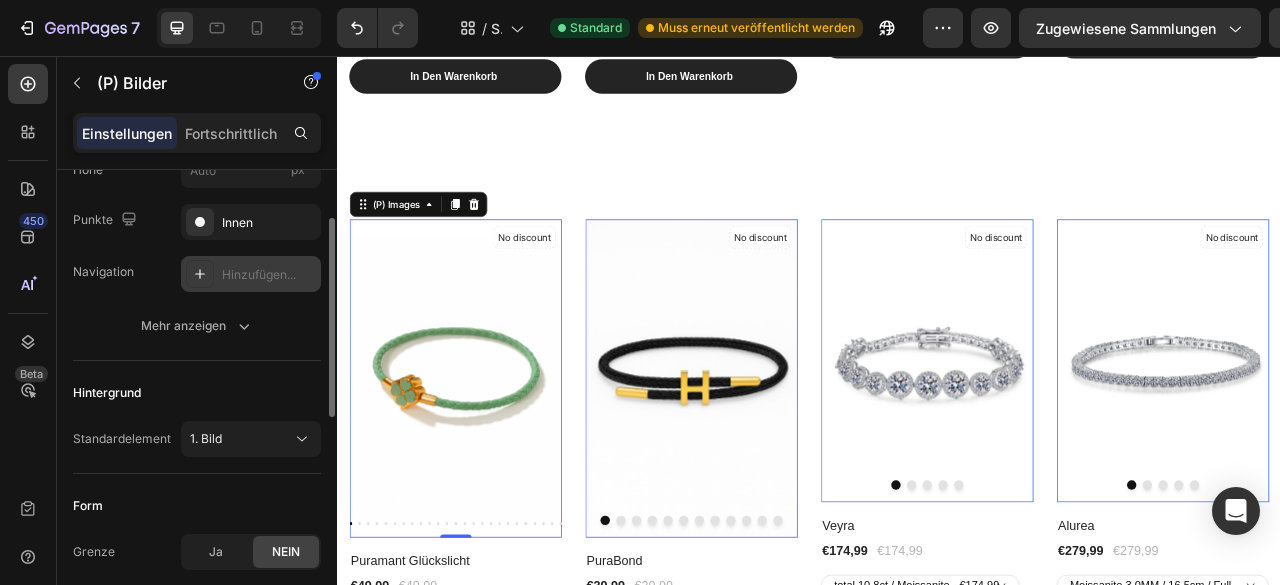scroll, scrollTop: 352, scrollLeft: 0, axis: vertical 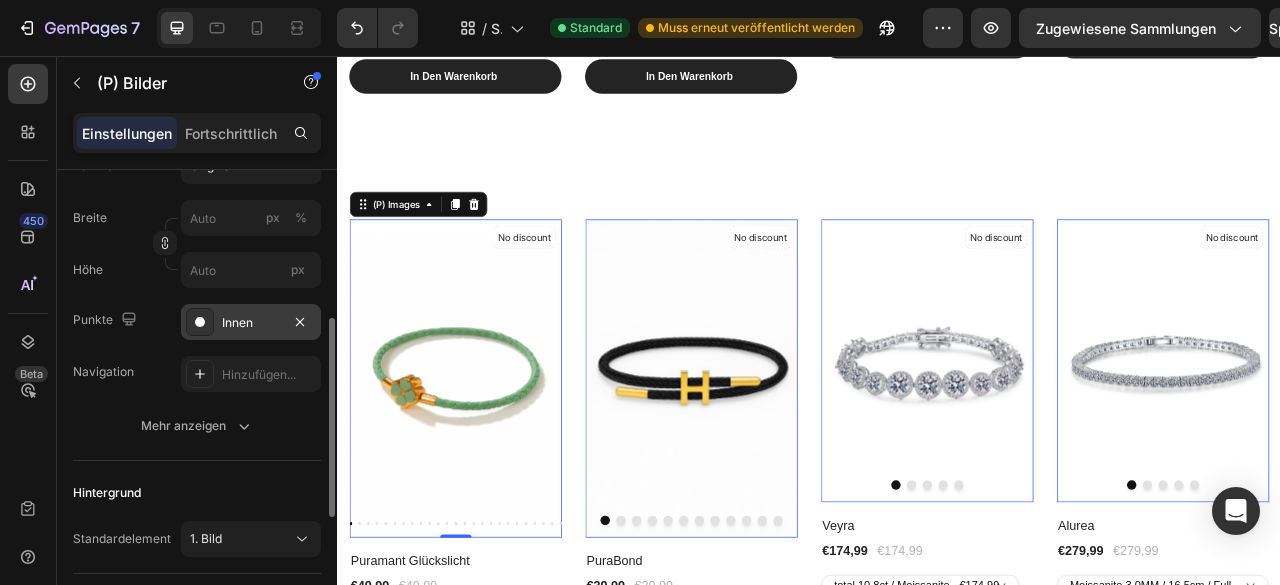 click on "Innen" at bounding box center [251, 323] 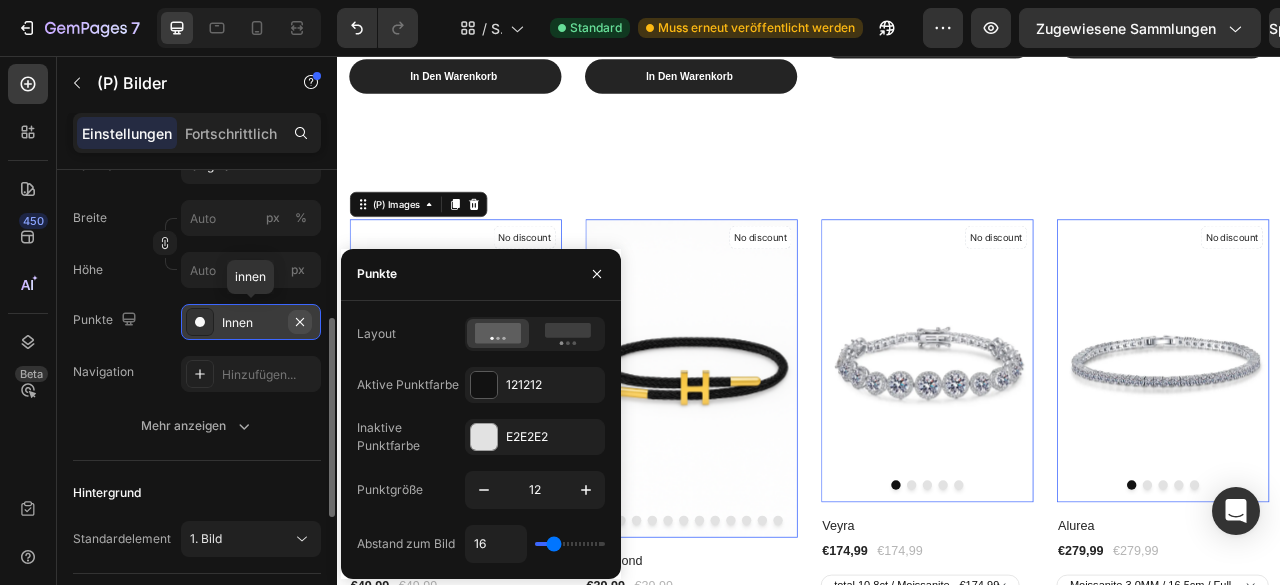 click 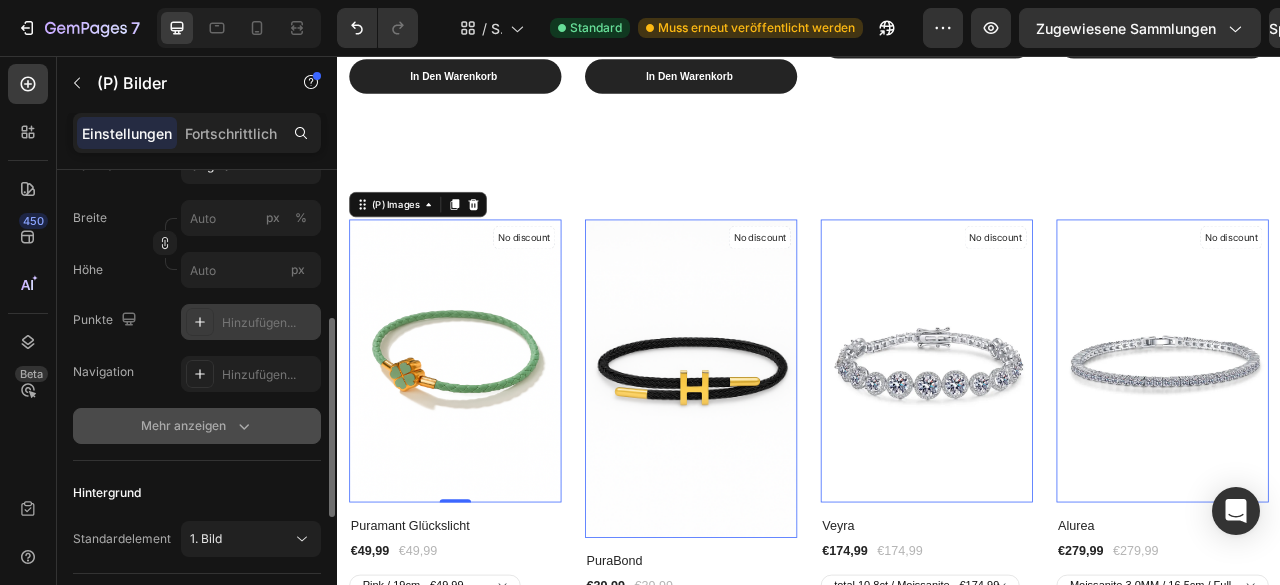 click on "Mehr anzeigen" at bounding box center (197, 426) 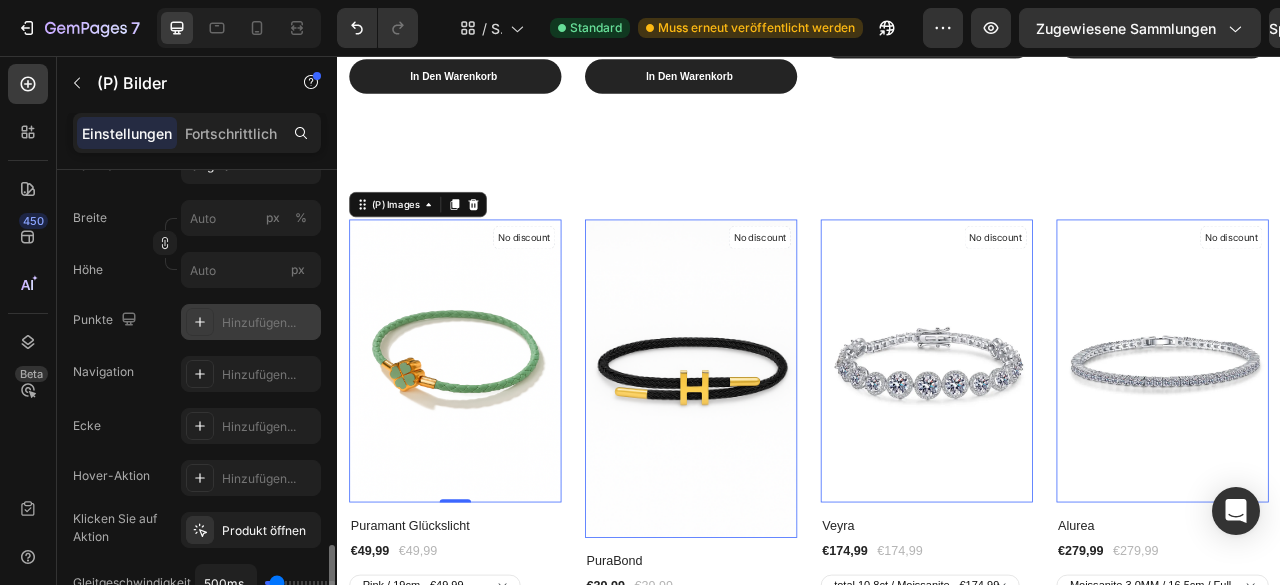 scroll, scrollTop: 652, scrollLeft: 0, axis: vertical 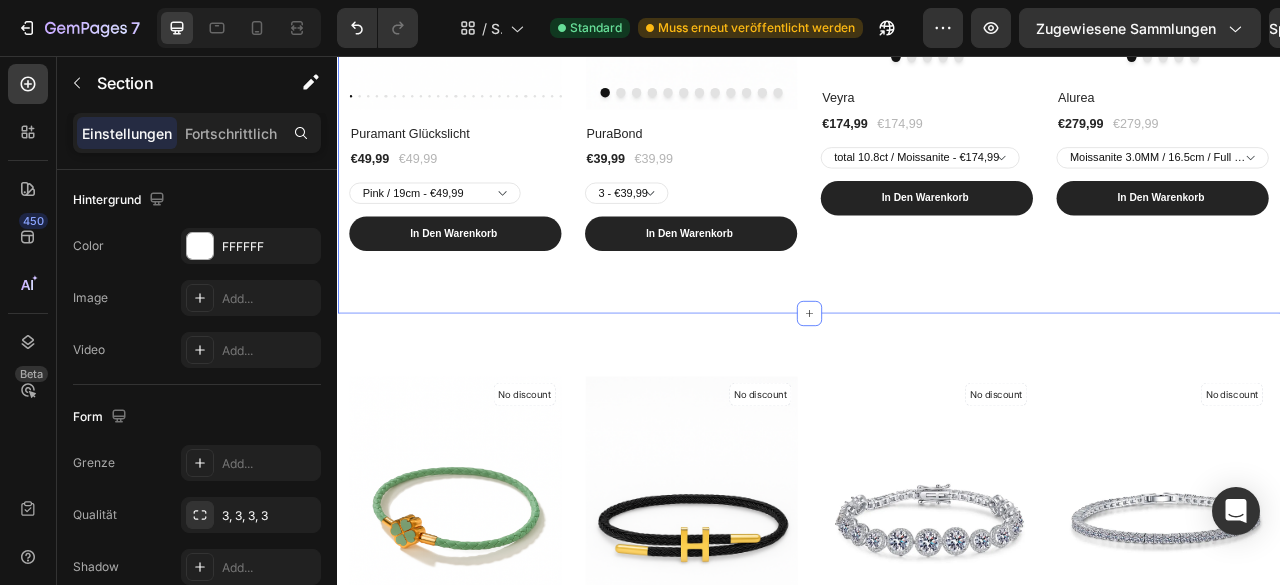 click on "No discount   Not be displayed when published (P) Tag (P) Images Row Puramant Glückslicht (P) Title €49,99 (P) Price (P) Price €49,99 (P) Price (P) Price Row   Pink / 19cm - €49,99  Pink / 20cm - €49,99  Pink / 21cm - €49,99  Pink / 16cm - €49,99  Pink / 17cm - €49,99  Pink / 18cm - €49,99  Black / 19cm - €49,99  Black / 20cm - €49,99  Black / 21cm - €49,99  Black / 16cm - €49,99  Black / 17cm - €49,99  Black / 18cm - €49,99  Navy Green / 19cm - €49,99  Navy Green / 20cm - €49,99  Navy Green / 21cm - €49,99  Navy Green / 16cm - €49,99  Navy Green / 17cm - €49,99  Navy Green / 18cm - €49,99  Rose Pink / 19cm - €49,99  Rose Pink / 20cm - €49,99  Rose Pink / 21cm - €49,99  Rose Pink / 16cm - €49,99  Rose Pink / 17cm - €49,99  Rose Pink / 18cm - €49,99  Navy Blue / 19cm - €49,99  Navy Blue / 20cm - €49,99  Navy Blue / 21cm - €49,99  Navy Blue / 16cm - €49,99  Navy Blue / 17cm - €49,99  Navy Blue / 18cm - €49,99  Light Green / 19cm - €49,99  Row" at bounding box center [937, 12] 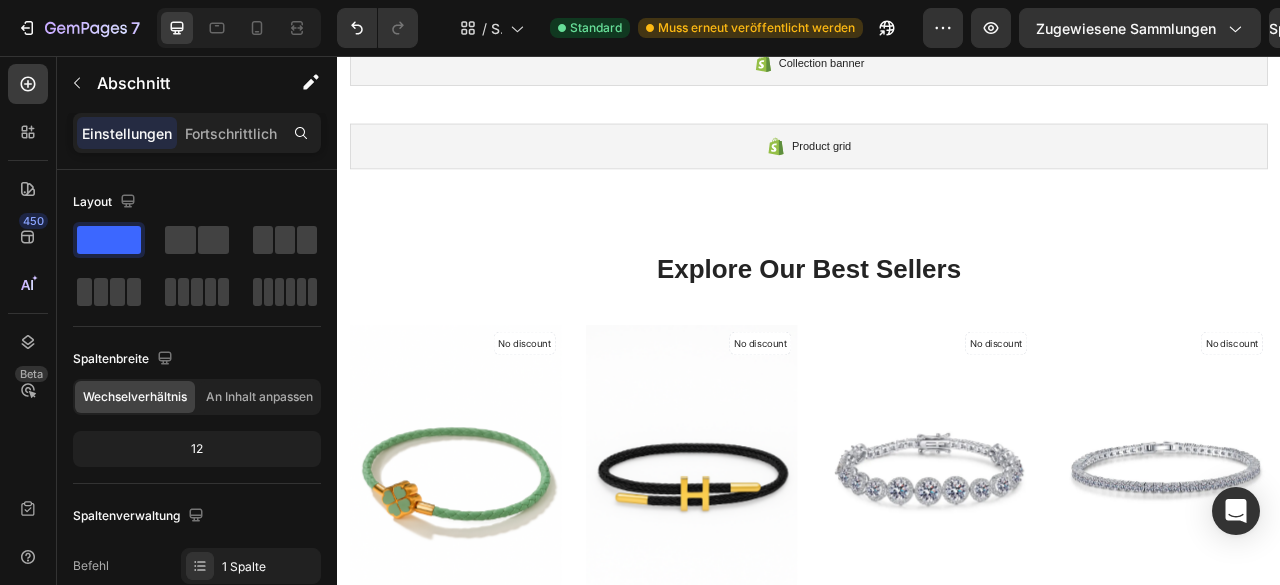 scroll, scrollTop: 0, scrollLeft: 0, axis: both 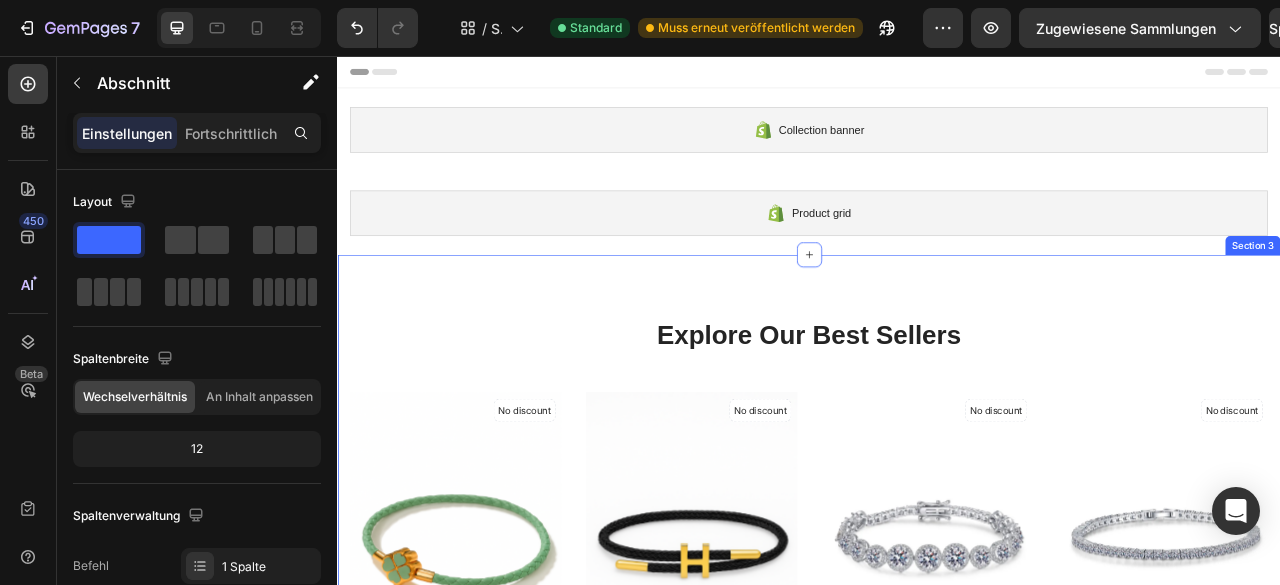 click on "Explore Our Best Sellers Heading Row No discount   Not be displayed when published (P) Tag (P) Images Row Puramant Glückslicht (P) Title €49,99 (P) Price (P) Price €49,99 (P) Price (P) Price Row   Pink / 19cm - €49,99  Pink / 20cm - €49,99  Pink / 21cm - €49,99  Pink / 16cm - €49,99  Pink / 17cm - €49,99  Pink / 18cm - €49,99  Black / 19cm - €49,99  Black / 20cm - €49,99  Black / 21cm - €49,99  Black / 16cm - €49,99  Black / 17cm - €49,99  Black / 18cm - €49,99  Navy Green / 19cm - €49,99  Navy Green / 20cm - €49,99  Navy Green / 21cm - €49,99  Navy Green / 16cm - €49,99  Navy Green / 17cm - €49,99  Navy Green / 18cm - €49,99  Rose Pink / 19cm - €49,99  Rose Pink / 20cm - €49,99  Rose Pink / 21cm - €49,99  Rose Pink / 16cm - €49,99  Rose Pink / 17cm - €49,99  Rose Pink / 18cm - €49,99  Navy Blue / 19cm - €49,99  Navy Blue / 20cm - €49,99  Navy Blue / 21cm - €49,99  Navy Blue / 16cm - €49,99  Navy Blue / 17cm - €49,99  Navy Blue / 18cm - €49,99" at bounding box center (937, 728) 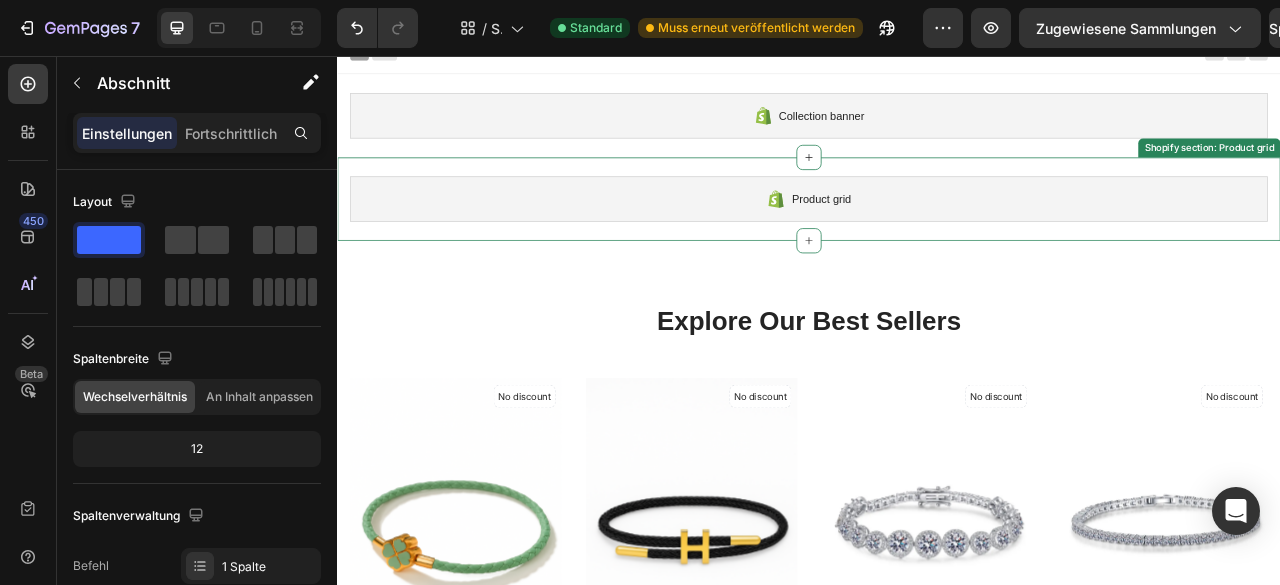 scroll, scrollTop: 0, scrollLeft: 0, axis: both 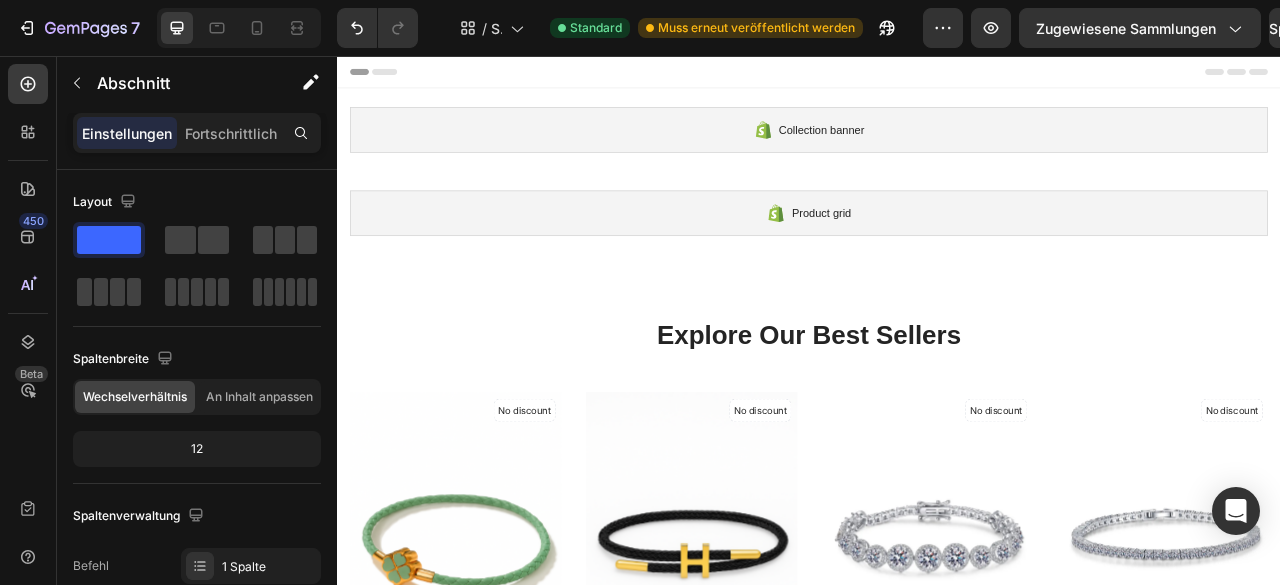 click on "Explore Our Best Sellers Heading Row No discount   Not be displayed when published (P) Tag (P) Images Row Puramant Glückslicht (P) Title €49,99 (P) Price (P) Price €49,99 (P) Price (P) Price Row   Pink / 19cm - €49,99  Pink / 20cm - €49,99  Pink / 21cm - €49,99  Pink / 16cm - €49,99  Pink / 17cm - €49,99  Pink / 18cm - €49,99  Black / 19cm - €49,99  Black / 20cm - €49,99  Black / 21cm - €49,99  Black / 16cm - €49,99  Black / 17cm - €49,99  Black / 18cm - €49,99  Navy Green / 19cm - €49,99  Navy Green / 20cm - €49,99  Navy Green / 21cm - €49,99  Navy Green / 16cm - €49,99  Navy Green / 17cm - €49,99  Navy Green / 18cm - €49,99  Rose Pink / 19cm - €49,99  Rose Pink / 20cm - €49,99  Rose Pink / 21cm - €49,99  Rose Pink / 16cm - €49,99  Rose Pink / 17cm - €49,99  Rose Pink / 18cm - €49,99  Navy Blue / 19cm - €49,99  Navy Blue / 20cm - €49,99  Navy Blue / 21cm - €49,99  Navy Blue / 16cm - €49,99  Navy Blue / 17cm - €49,99  Navy Blue / 18cm - €49,99" at bounding box center (937, 728) 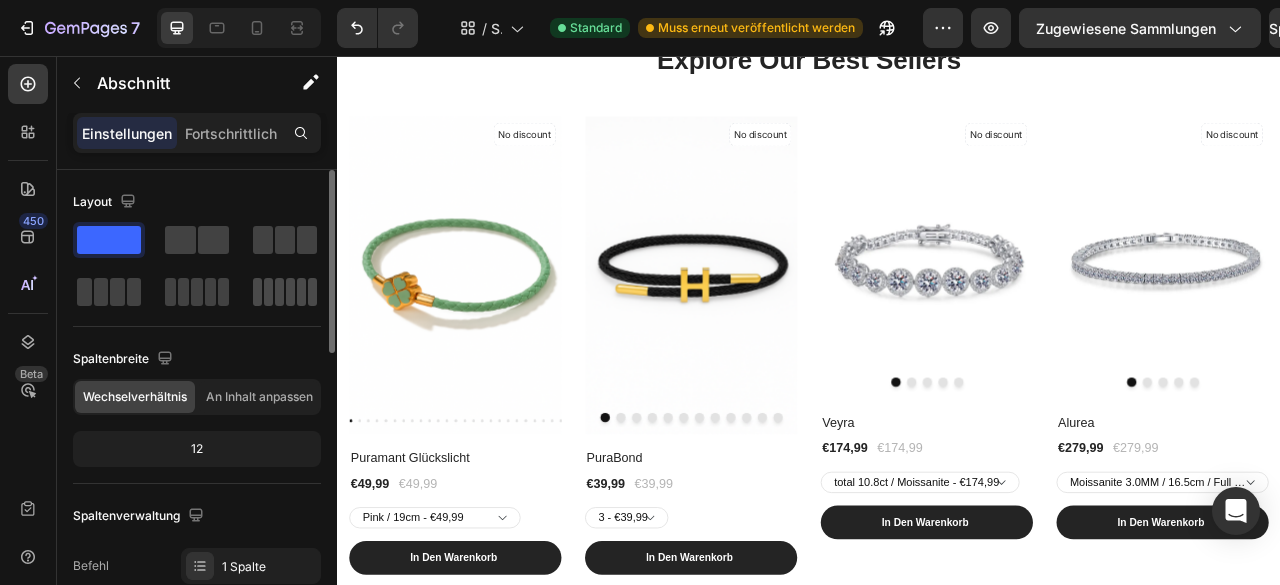 scroll, scrollTop: 400, scrollLeft: 0, axis: vertical 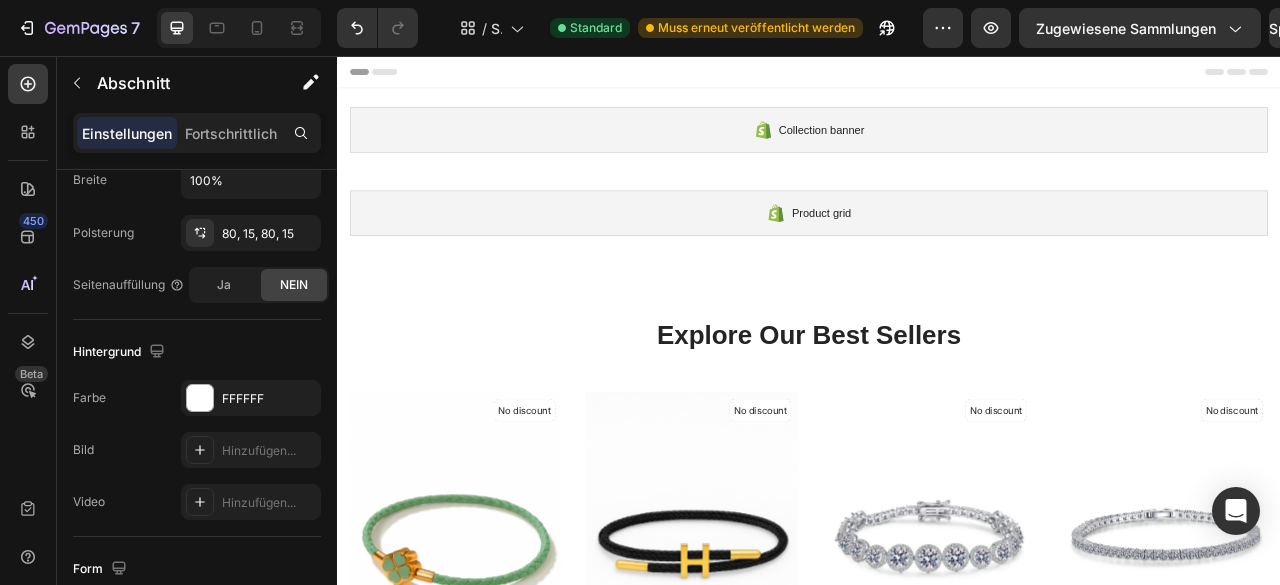 click on "/ Shopify Original Collection-Vorlage Standard Muss erneut veröffentlicht werden" 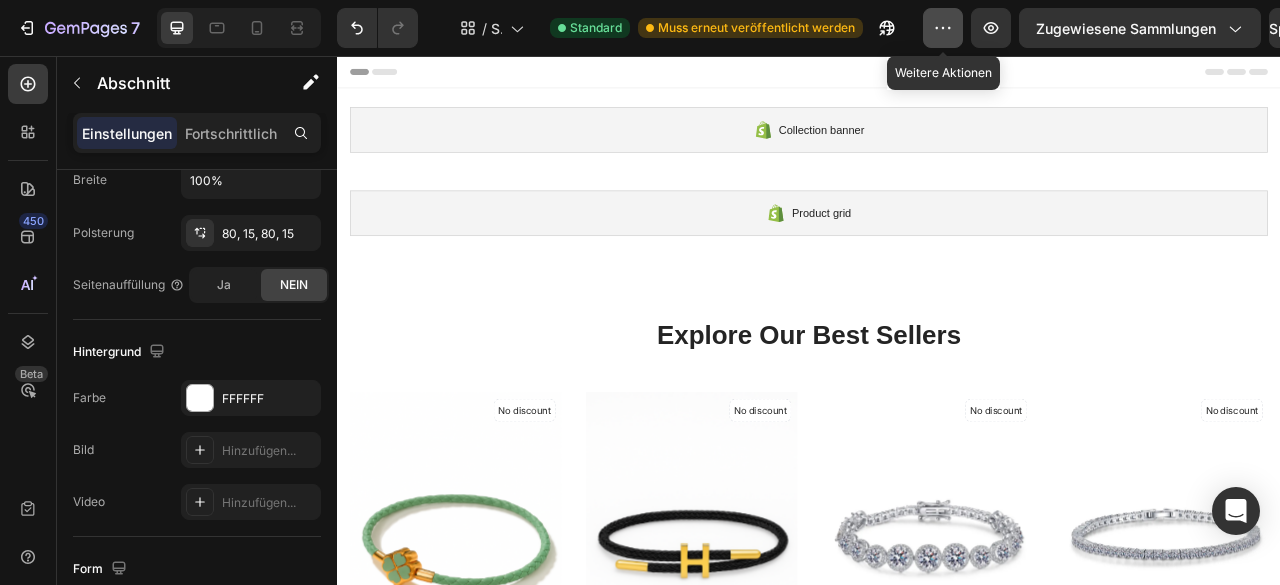 click 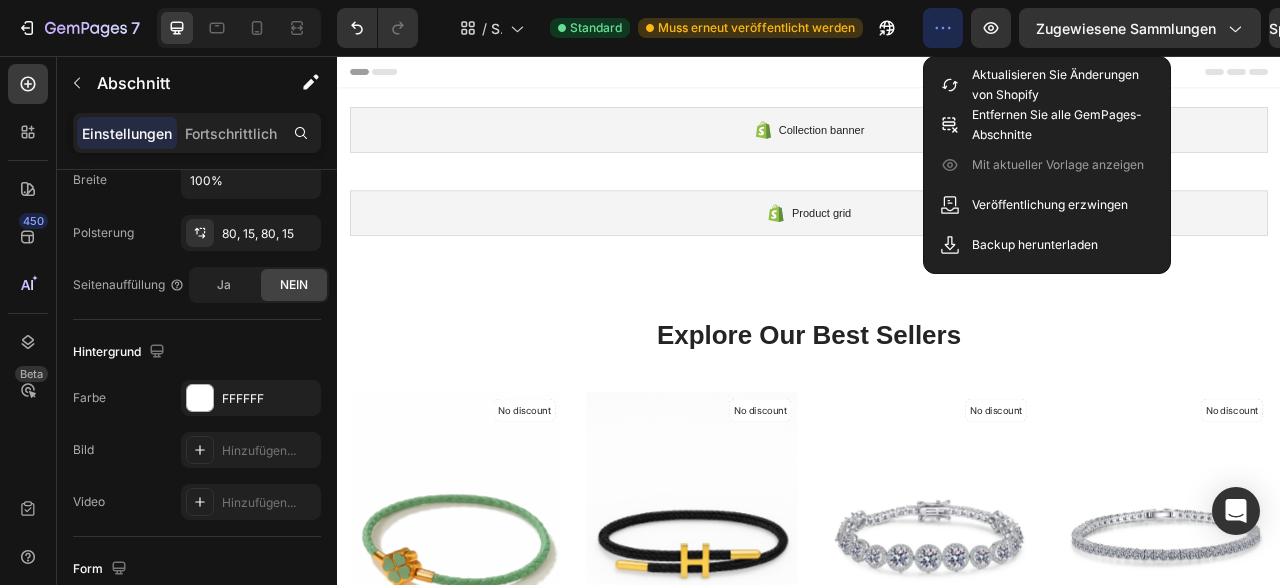 click on "Explore Our Best Sellers Heading Row No discount   Not be displayed when published (P) Tag (P) Images Row Puramant Glückslicht (P) Title €49,99 (P) Price (P) Price €49,99 (P) Price (P) Price Row   Pink / 19cm - €49,99  Pink / 20cm - €49,99  Pink / 21cm - €49,99  Pink / 16cm - €49,99  Pink / 17cm - €49,99  Pink / 18cm - €49,99  Black / 19cm - €49,99  Black / 20cm - €49,99  Black / 21cm - €49,99  Black / 16cm - €49,99  Black / 17cm - €49,99  Black / 18cm - €49,99  Navy Green / 19cm - €49,99  Navy Green / 20cm - €49,99  Navy Green / 21cm - €49,99  Navy Green / 16cm - €49,99  Navy Green / 17cm - €49,99  Navy Green / 18cm - €49,99  Rose Pink / 19cm - €49,99  Rose Pink / 20cm - €49,99  Rose Pink / 21cm - €49,99  Rose Pink / 16cm - €49,99  Rose Pink / 17cm - €49,99  Rose Pink / 18cm - €49,99  Navy Blue / 19cm - €49,99  Navy Blue / 20cm - €49,99  Navy Blue / 21cm - €49,99  Navy Blue / 16cm - €49,99  Navy Blue / 17cm - €49,99  Navy Blue / 18cm - €49,99" at bounding box center [937, 728] 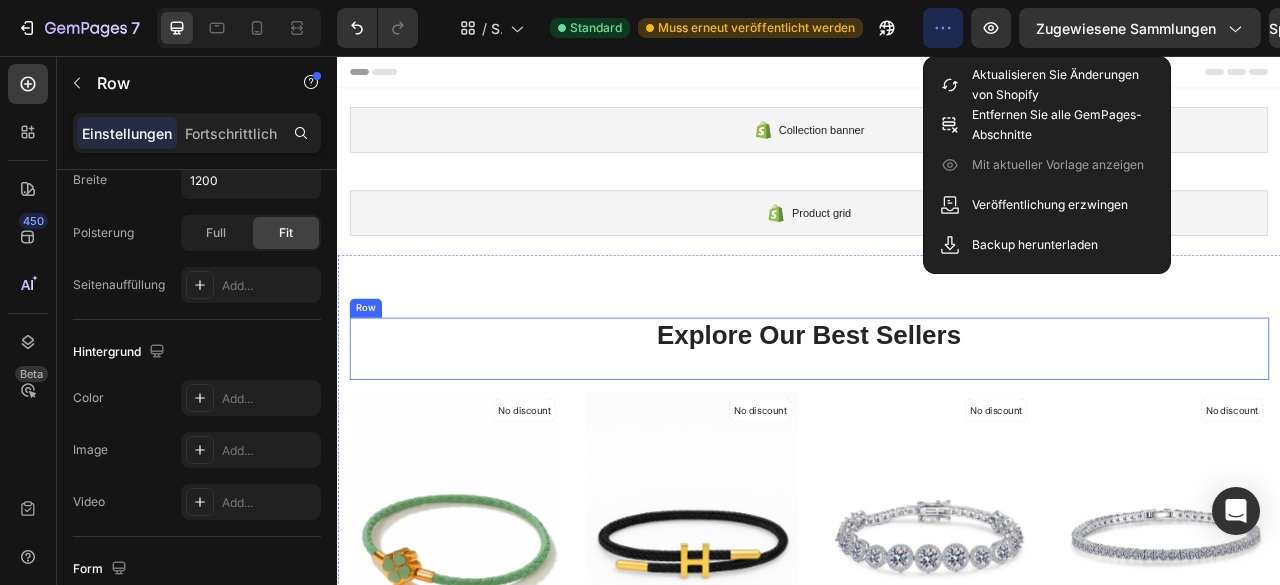 click on "Explore Our Best Sellers Heading" at bounding box center (937, 428) 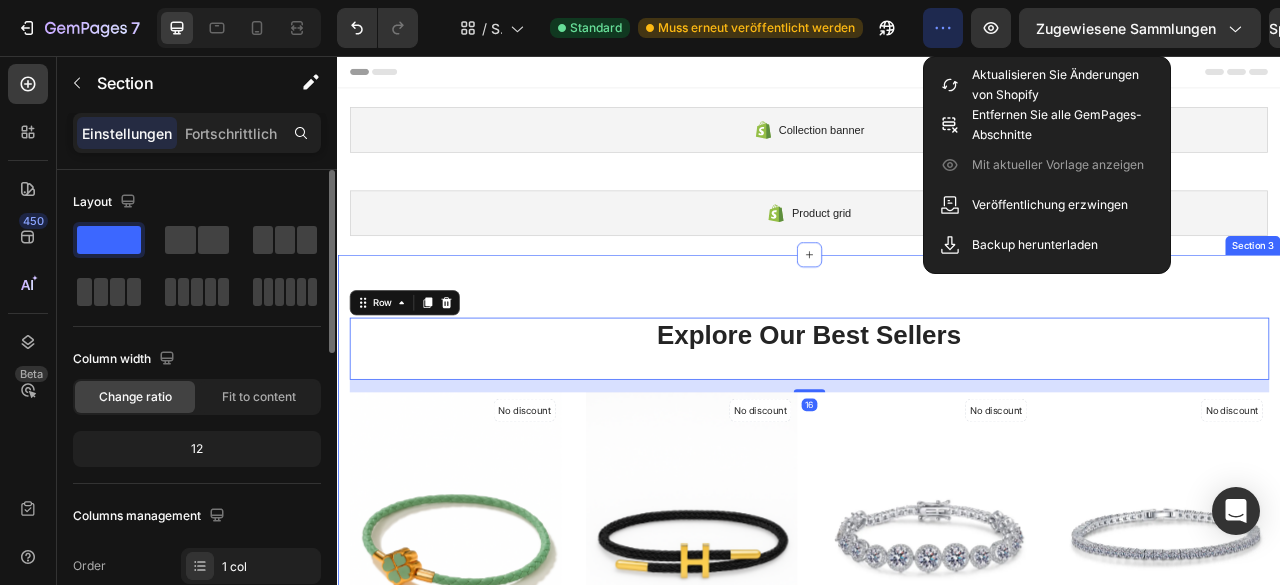 click on "Explore Our Best Sellers Heading Row   16 No discount   Not be displayed when published (P) Tag (P) Images Row Puramant Glückslicht (P) Title €49,99 (P) Price (P) Price €49,99 (P) Price (P) Price Row   Pink / 19cm - €49,99  Pink / 20cm - €49,99  Pink / 21cm - €49,99  Pink / 16cm - €49,99  Pink / 17cm - €49,99  Pink / 18cm - €49,99  Black / 19cm - €49,99  Black / 20cm - €49,99  Black / 21cm - €49,99  Black / 16cm - €49,99  Black / 17cm - €49,99  Black / 18cm - €49,99  Navy Green / 19cm - €49,99  Navy Green / 20cm - €49,99  Navy Green / 21cm - €49,99  Navy Green / 16cm - €49,99  Navy Green / 17cm - €49,99  Navy Green / 18cm - €49,99  Rose Pink / 19cm - €49,99  Rose Pink / 20cm - €49,99  Rose Pink / 21cm - €49,99  Rose Pink / 16cm - €49,99  Rose Pink / 17cm - €49,99  Rose Pink / 18cm - €49,99  Navy Blue / 19cm - €49,99  Navy Blue / 20cm - €49,99  Navy Blue / 21cm - €49,99  Navy Blue / 16cm - €49,99  Navy Blue / 17cm - €49,99  Navy Blue / 18cm - €49,99  Brown / 19cm - €49,99" at bounding box center [937, 728] 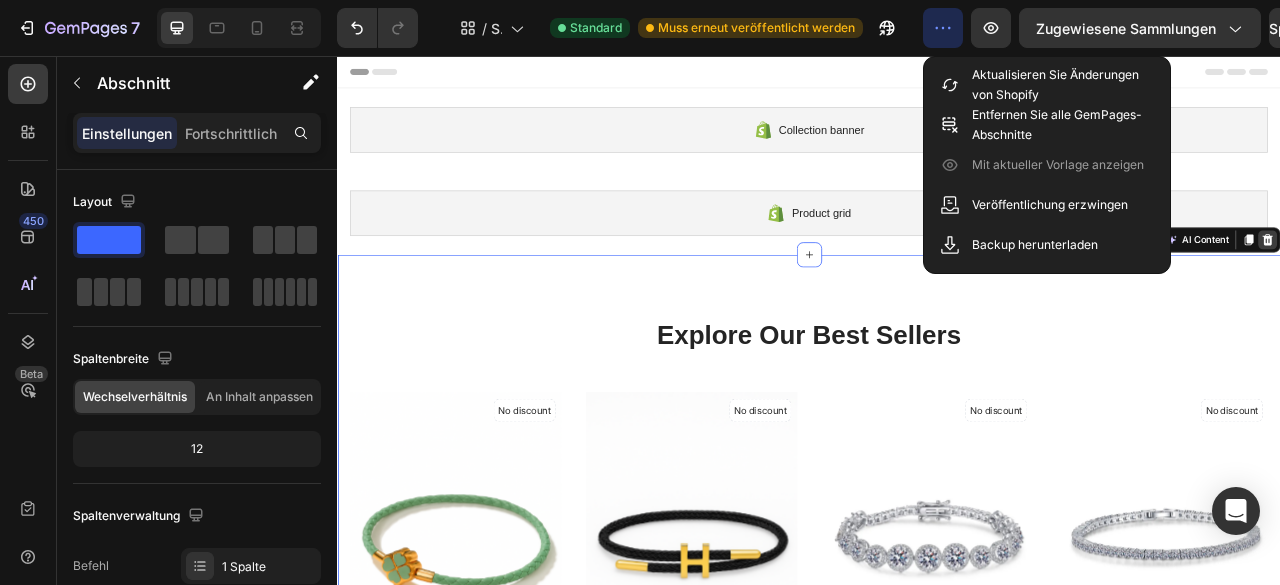 click 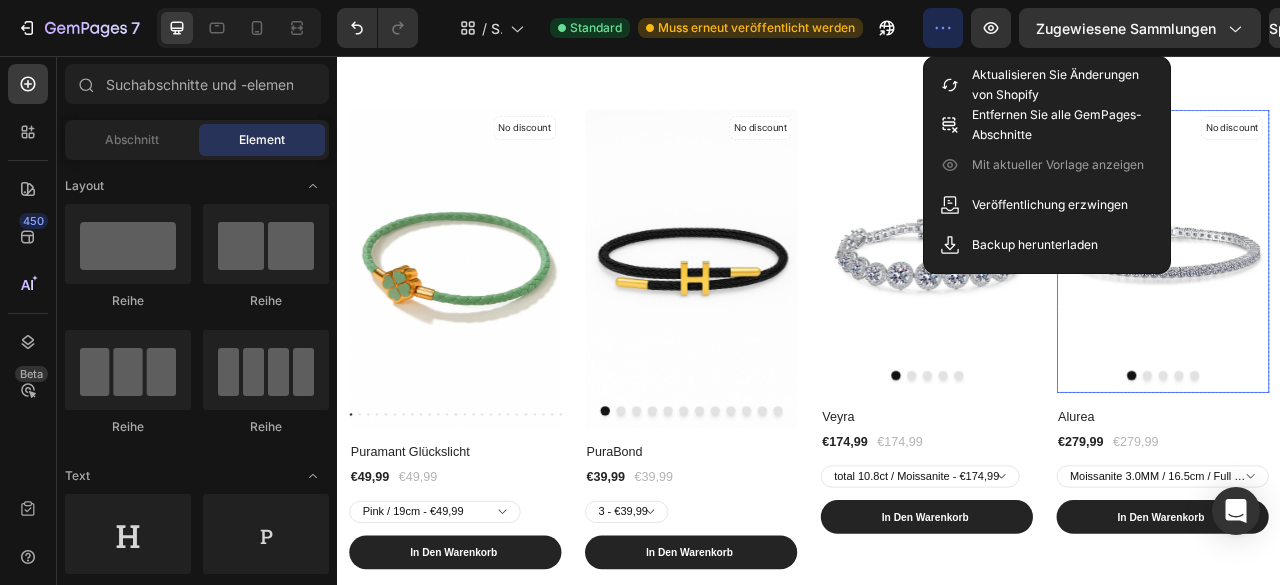 scroll, scrollTop: 72, scrollLeft: 0, axis: vertical 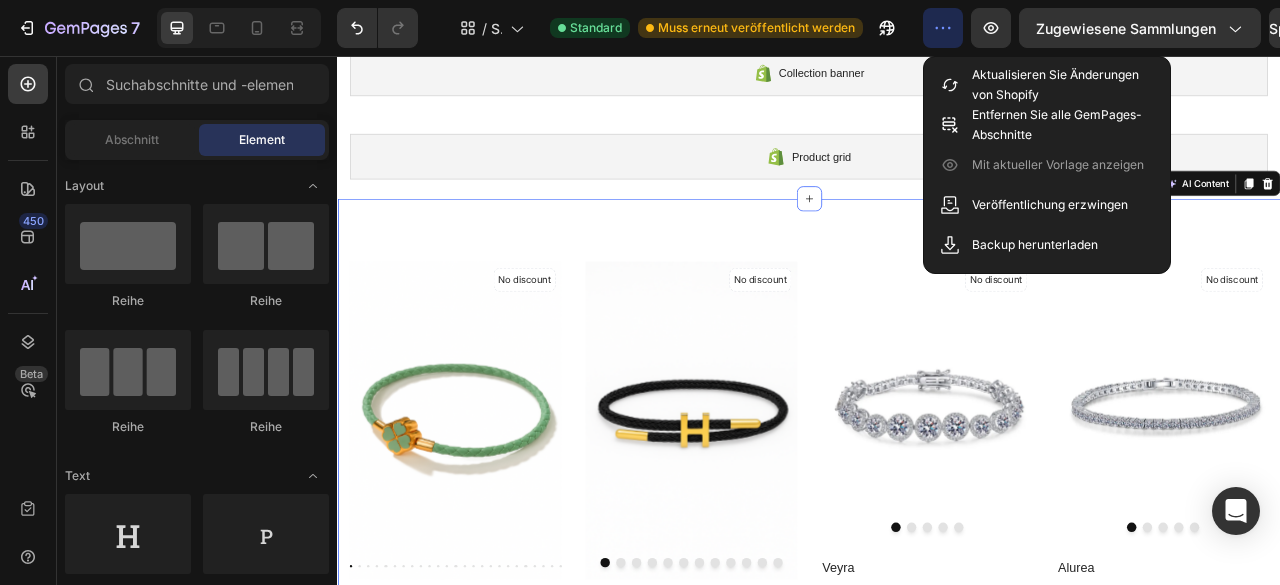 click on "No discount   Not be displayed when published (P) Tag (P) Images Row Puramant Glückslicht (P) Title €49,99 (P) Price (P) Price €49,99 (P) Price (P) Price Row   Pink / 19cm - €49,99  Pink / 20cm - €49,99  Pink / 21cm - €49,99  Pink / 16cm - €49,99  Pink / 17cm - €49,99  Pink / 18cm - €49,99  Black / 19cm - €49,99  Black / 20cm - €49,99  Black / 21cm - €49,99  Black / 16cm - €49,99  Black / 17cm - €49,99  Black / 18cm - €49,99  Navy Green / 19cm - €49,99  Navy Green / 20cm - €49,99  Navy Green / 21cm - €49,99  Navy Green / 16cm - €49,99  Navy Green / 17cm - €49,99  Navy Green / 18cm - €49,99  Rose Pink / 19cm - €49,99  Rose Pink / 20cm - €49,99  Rose Pink / 21cm - €49,99  Rose Pink / 16cm - €49,99  Rose Pink / 17cm - €49,99  Rose Pink / 18cm - €49,99  Navy Blue / 19cm - €49,99  Navy Blue / 20cm - €49,99  Navy Blue / 21cm - €49,99  Navy Blue / 16cm - €49,99  Navy Blue / 17cm - €49,99  Navy Blue / 18cm - €49,99  Light Green / 19cm - €49,99  Row" at bounding box center [937, 609] 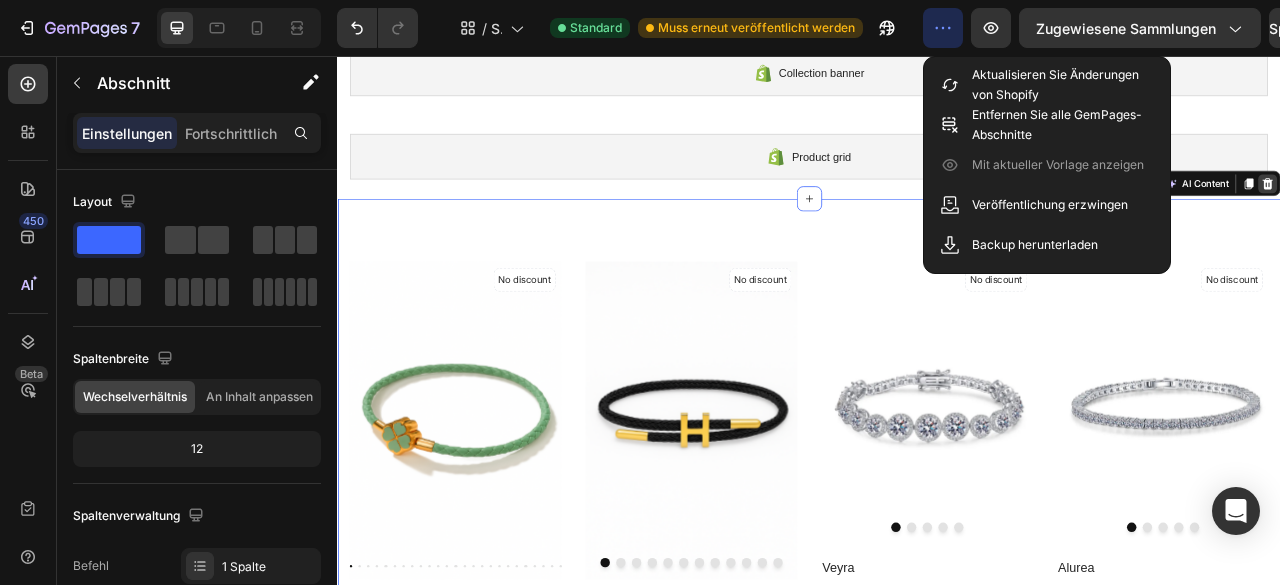 click 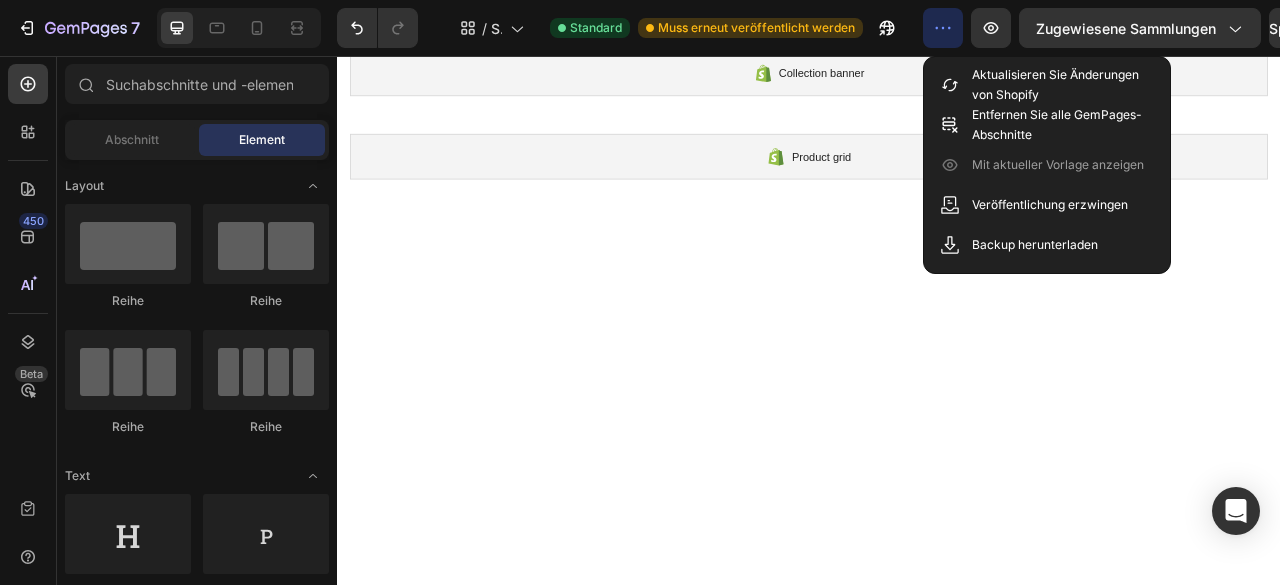 click 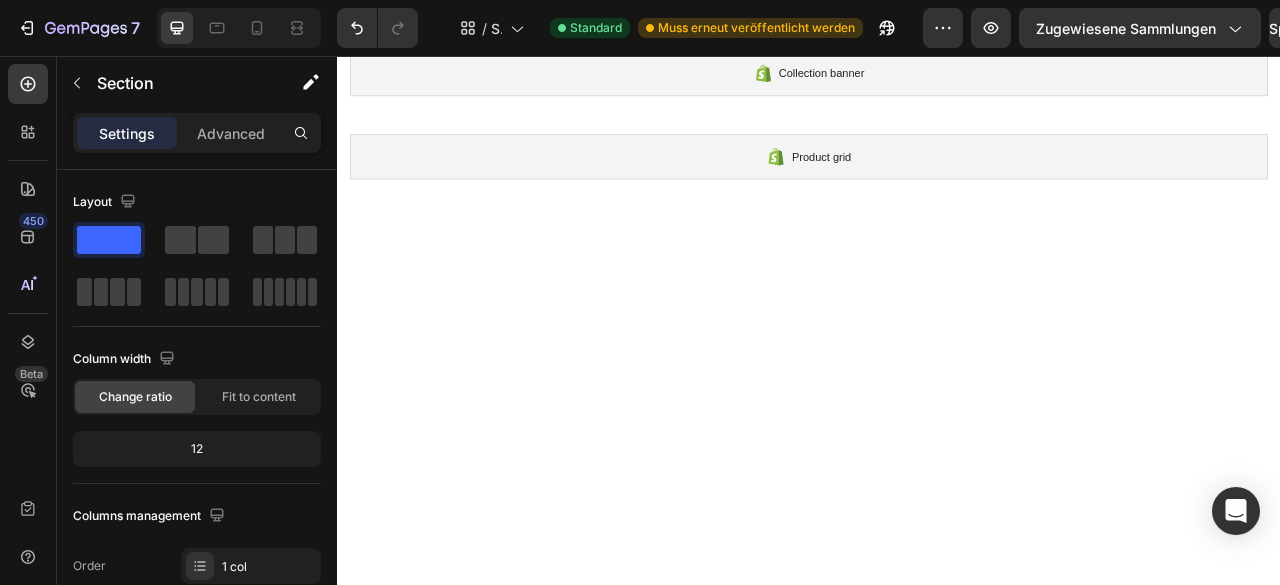 click at bounding box center (937, 605) 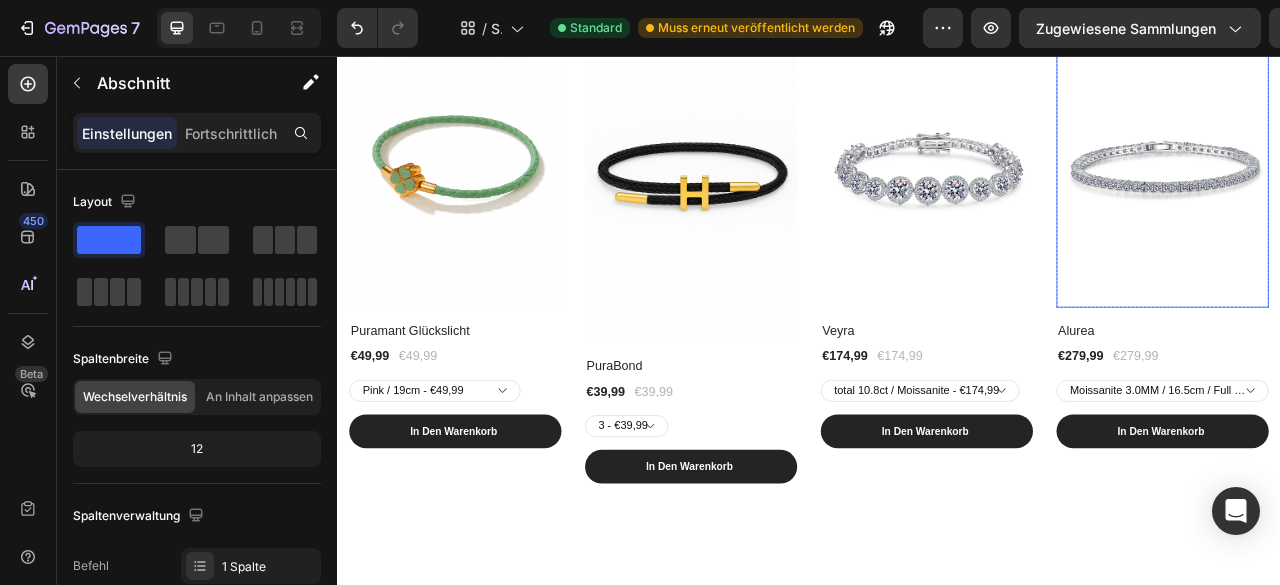 scroll, scrollTop: 172, scrollLeft: 0, axis: vertical 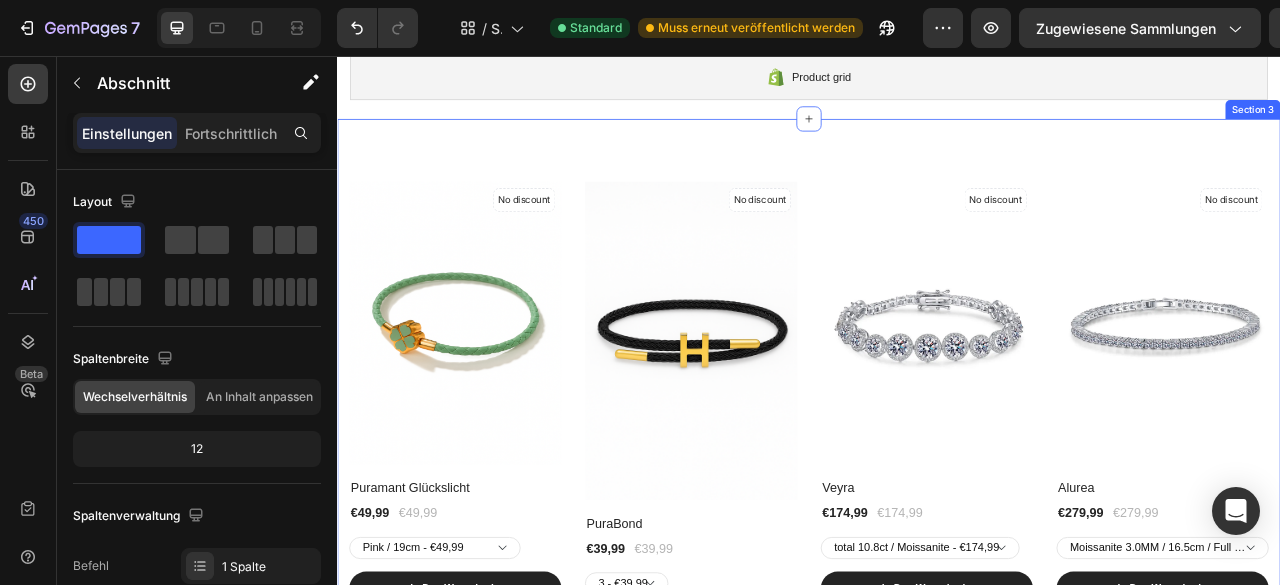 click on "No discount   Not be displayed when published (P) Tag (P) Images Row Puramant Glückslicht (P) Title €49,99 (P) Price (P) Price €49,99 (P) Price (P) Price Row   Pink / 19cm - €49,99  Pink / 20cm - €49,99  Pink / 21cm - €49,99  Pink / 16cm - €49,99  Pink / 17cm - €49,99  Pink / 18cm - €49,99  Black / 19cm - €49,99  Black / 20cm - €49,99  Black / 21cm - €49,99  Black / 16cm - €49,99  Black / 17cm - €49,99  Black / 18cm - €49,99  Navy Green / 19cm - €49,99  Navy Green / 20cm - €49,99  Navy Green / 21cm - €49,99  Navy Green / 16cm - €49,99  Navy Green / 17cm - €49,99  Navy Green / 18cm - €49,99  Rose Pink / 19cm - €49,99  Rose Pink / 20cm - €49,99  Rose Pink / 21cm - €49,99  Rose Pink / 16cm - €49,99  Rose Pink / 17cm - €49,99  Rose Pink / 18cm - €49,99  Navy Blue / 19cm - €49,99  Navy Blue / 20cm - €49,99  Navy Blue / 21cm - €49,99  Navy Blue / 16cm - €49,99  Navy Blue / 17cm - €49,99  Navy Blue / 18cm - €49,99  Light Green / 19cm - €49,99  Row" at bounding box center (937, 508) 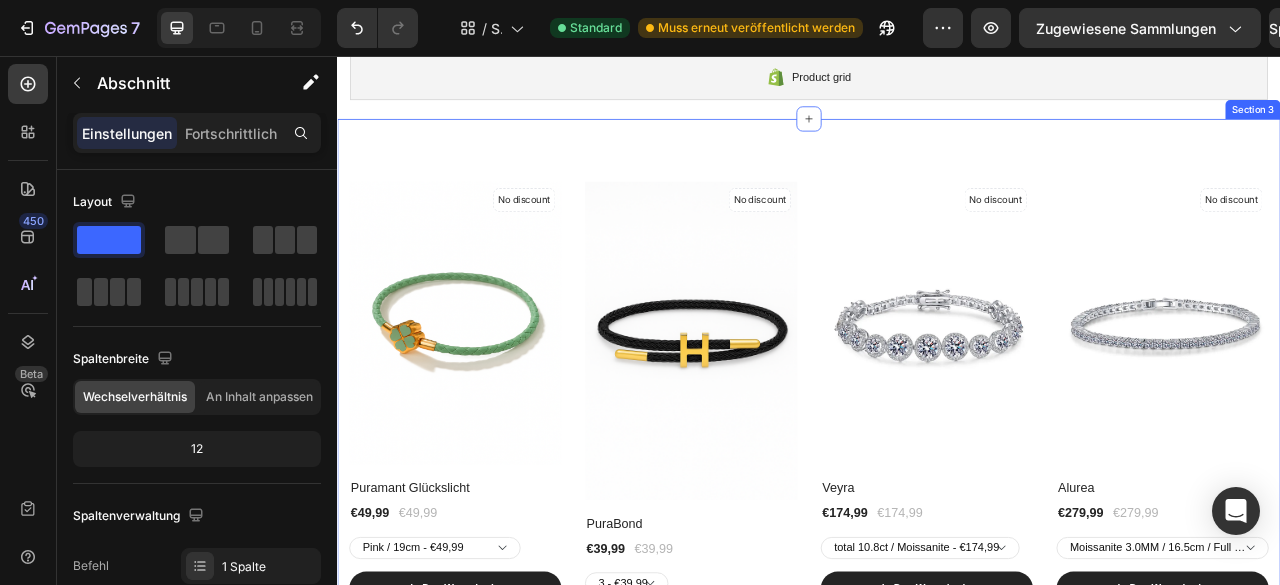 click on "No discount   Not be displayed when published (P) Tag (P) Images Row Puramant Glückslicht (P) Title €49,99 (P) Price (P) Price €49,99 (P) Price (P) Price Row   Pink / 19cm - €49,99  Pink / 20cm - €49,99  Pink / 21cm - €49,99  Pink / 16cm - €49,99  Pink / 17cm - €49,99  Pink / 18cm - €49,99  Black / 19cm - €49,99  Black / 20cm - €49,99  Black / 21cm - €49,99  Black / 16cm - €49,99  Black / 17cm - €49,99  Black / 18cm - €49,99  Navy Green / 19cm - €49,99  Navy Green / 20cm - €49,99  Navy Green / 21cm - €49,99  Navy Green / 16cm - €49,99  Navy Green / 17cm - €49,99  Navy Green / 18cm - €49,99  Rose Pink / 19cm - €49,99  Rose Pink / 20cm - €49,99  Rose Pink / 21cm - €49,99  Rose Pink / 16cm - €49,99  Rose Pink / 17cm - €49,99  Rose Pink / 18cm - €49,99  Navy Blue / 19cm - €49,99  Navy Blue / 20cm - €49,99  Navy Blue / 21cm - €49,99  Navy Blue / 16cm - €49,99  Navy Blue / 17cm - €49,99  Navy Blue / 18cm - €49,99  Light Green / 19cm - €49,99  Row" at bounding box center [937, 508] 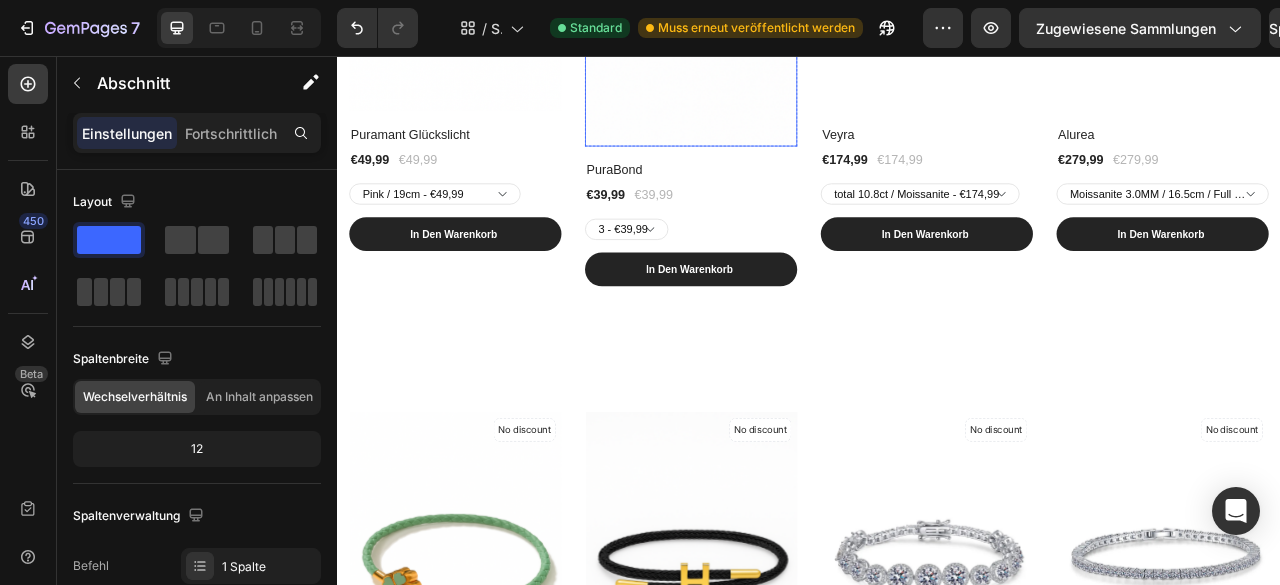 scroll, scrollTop: 672, scrollLeft: 0, axis: vertical 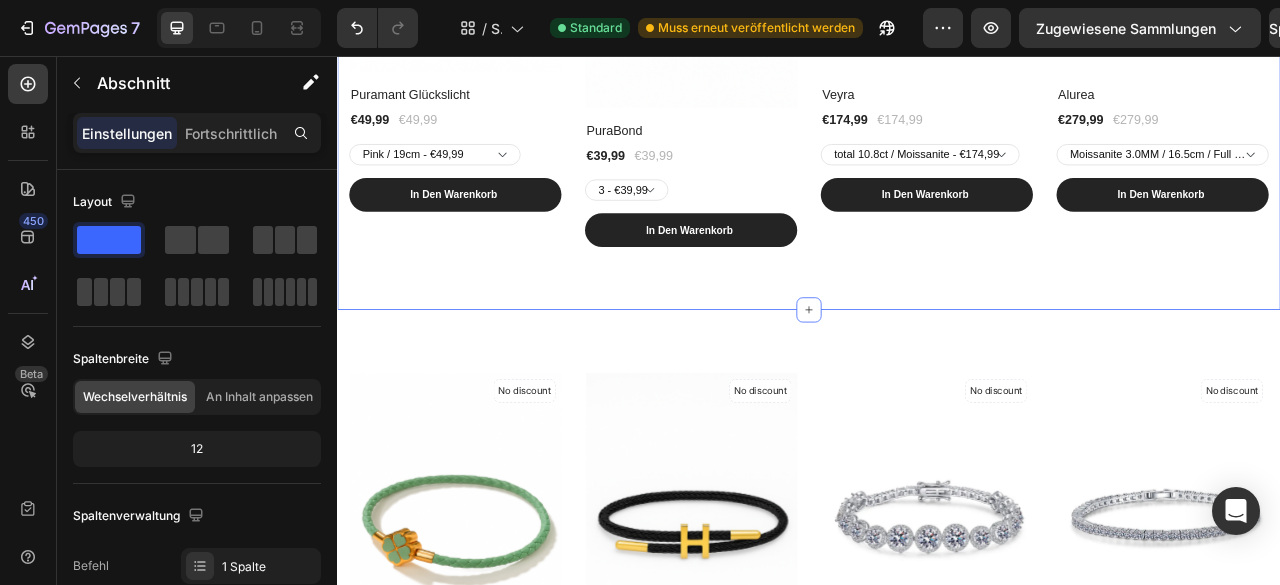 click on "No discount   Not be displayed when published (P) Tag (P) Images Row Puramant Glückslicht (P) Title €49,99 (P) Price (P) Price €49,99 (P) Price (P) Price Row   Pink / 19cm - €49,99  Pink / 20cm - €49,99  Pink / 21cm - €49,99  Pink / 16cm - €49,99  Pink / 17cm - €49,99  Pink / 18cm - €49,99  Black / 19cm - €49,99  Black / 20cm - €49,99  Black / 21cm - €49,99  Black / 16cm - €49,99  Black / 17cm - €49,99  Black / 18cm - €49,99  Navy Green / 19cm - €49,99  Navy Green / 20cm - €49,99  Navy Green / 21cm - €49,99  Navy Green / 16cm - €49,99  Navy Green / 17cm - €49,99  Navy Green / 18cm - €49,99  Rose Pink / 19cm - €49,99  Rose Pink / 20cm - €49,99  Rose Pink / 21cm - €49,99  Rose Pink / 16cm - €49,99  Rose Pink / 17cm - €49,99  Rose Pink / 18cm - €49,99  Navy Blue / 19cm - €49,99  Navy Blue / 20cm - €49,99  Navy Blue / 21cm - €49,99  Navy Blue / 16cm - €49,99  Navy Blue / 17cm - €49,99  Navy Blue / 18cm - €49,99  Light Green / 19cm - €49,99  Row" at bounding box center (937, 8) 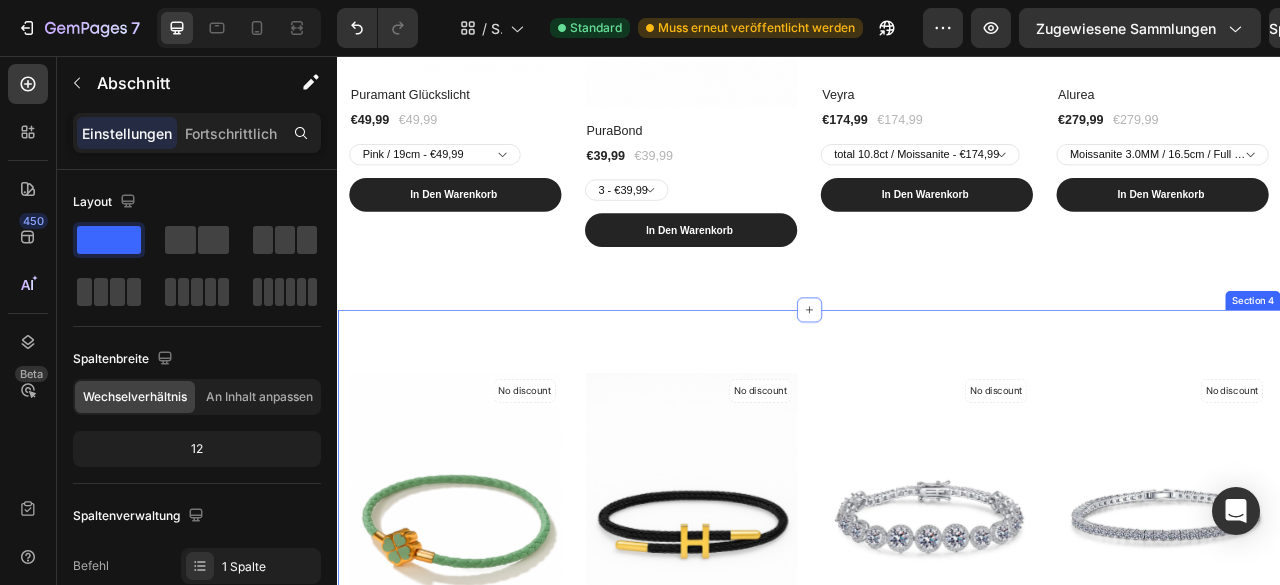 click on "No discount   Not be displayed when published (P) Tag (P) Images Row Puramant Glückslicht (P) Title €49,99 (P) Price (P) Price €49,99 (P) Price (P) Price Row   Pink / 19cm - €49,99  Pink / 20cm - €49,99  Pink / 21cm - €49,99  Pink / 16cm - €49,99  Pink / 17cm - €49,99  Pink / 18cm - €49,99  Black / 19cm - €49,99  Black / 20cm - €49,99  Black / 21cm - €49,99  Black / 16cm - €49,99  Black / 17cm - €49,99  Black / 18cm - €49,99  Navy Green / 19cm - €49,99  Navy Green / 20cm - €49,99  Navy Green / 21cm - €49,99  Navy Green / 16cm - €49,99  Navy Green / 17cm - €49,99  Navy Green / 18cm - €49,99  Rose Pink / 19cm - €49,99  Rose Pink / 20cm - €49,99  Rose Pink / 21cm - €49,99  Rose Pink / 16cm - €49,99  Rose Pink / 17cm - €49,99  Rose Pink / 18cm - €49,99  Navy Blue / 19cm - €49,99  Navy Blue / 20cm - €49,99  Navy Blue / 21cm - €49,99  Navy Blue / 16cm - €49,99  Navy Blue / 17cm - €49,99  Navy Blue / 18cm - €49,99  Light Green / 19cm - €49,99  Row" at bounding box center [937, 751] 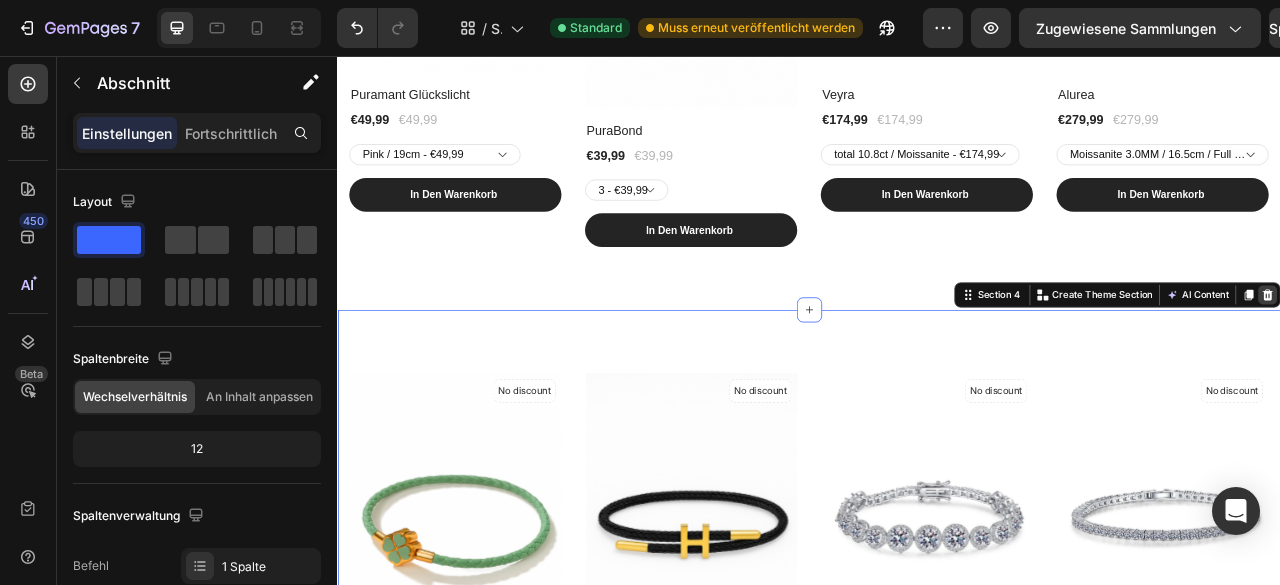 click 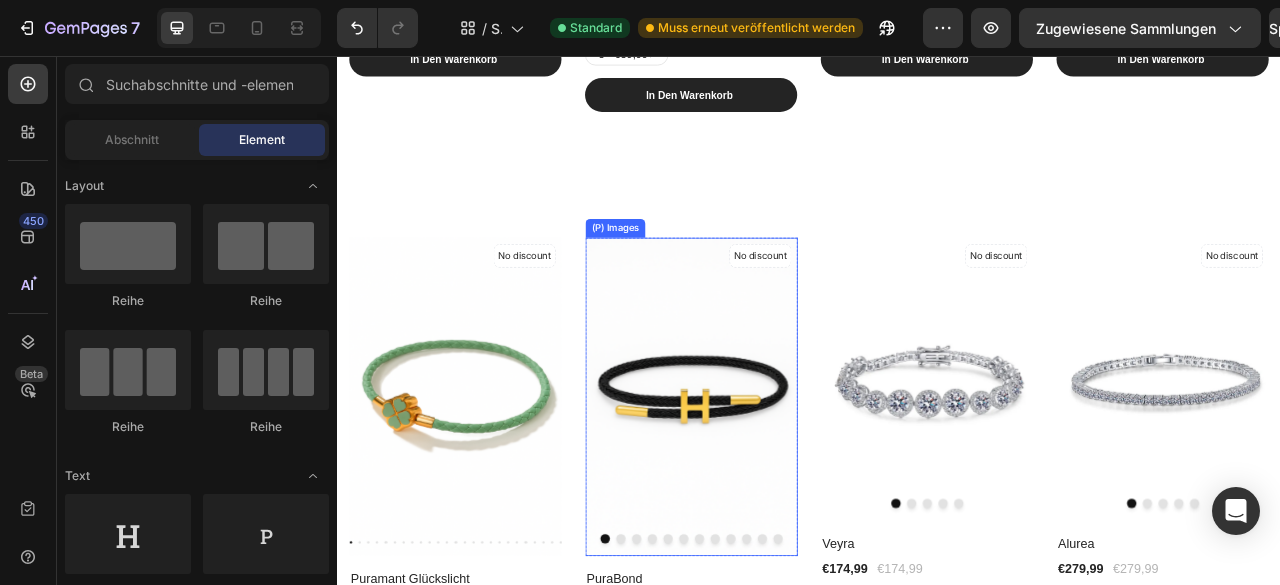 scroll, scrollTop: 772, scrollLeft: 0, axis: vertical 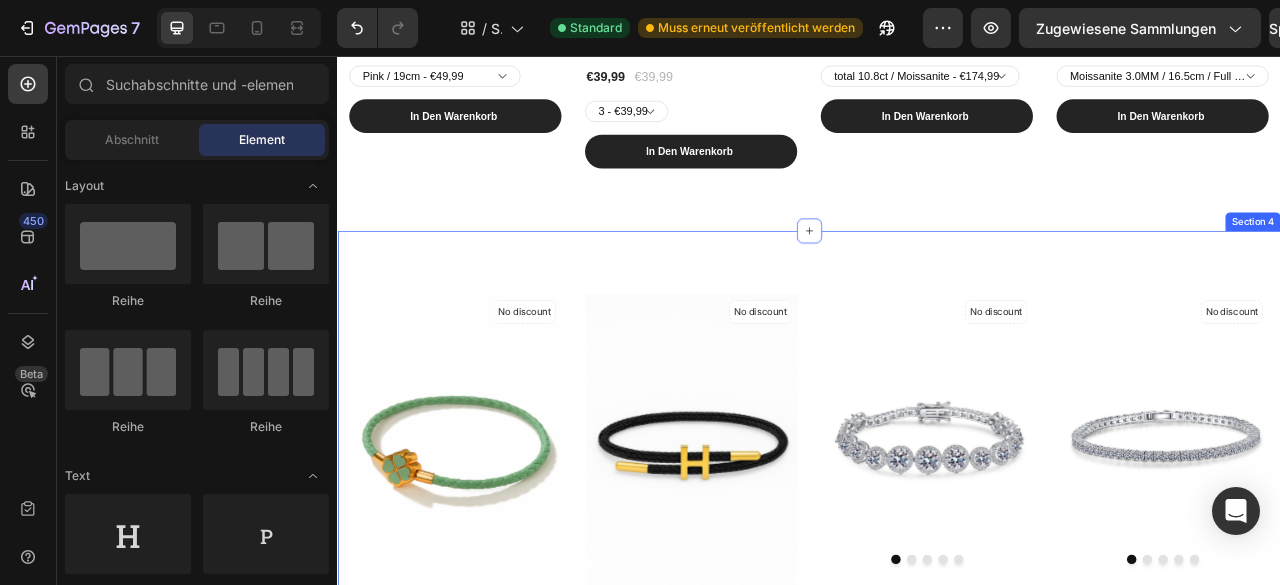 click on "No discount   Not be displayed when published (P) Tag (P) Images Row Puramant Glückslicht (P) Title €49,99 (P) Price (P) Price €49,99 (P) Price (P) Price Row   Pink / 19cm - €49,99  Pink / 20cm - €49,99  Pink / 21cm - €49,99  Pink / 16cm - €49,99  Pink / 17cm - €49,99  Pink / 18cm - €49,99  Black / 19cm - €49,99  Black / 20cm - €49,99  Black / 21cm - €49,99  Black / 16cm - €49,99  Black / 17cm - €49,99  Black / 18cm - €49,99  Navy Green / 19cm - €49,99  Navy Green / 20cm - €49,99  Navy Green / 21cm - €49,99  Navy Green / 16cm - €49,99  Navy Green / 17cm - €49,99  Navy Green / 18cm - €49,99  Rose Pink / 19cm - €49,99  Rose Pink / 20cm - €49,99  Rose Pink / 21cm - €49,99  Rose Pink / 16cm - €49,99  Rose Pink / 17cm - €49,99  Rose Pink / 18cm - €49,99  Navy Blue / 19cm - €49,99  Navy Blue / 20cm - €49,99  Navy Blue / 21cm - €49,99  Navy Blue / 16cm - €49,99  Navy Blue / 17cm - €49,99  Navy Blue / 18cm - €49,99  Light Green / 19cm - €49,99  Row" at bounding box center [937, 651] 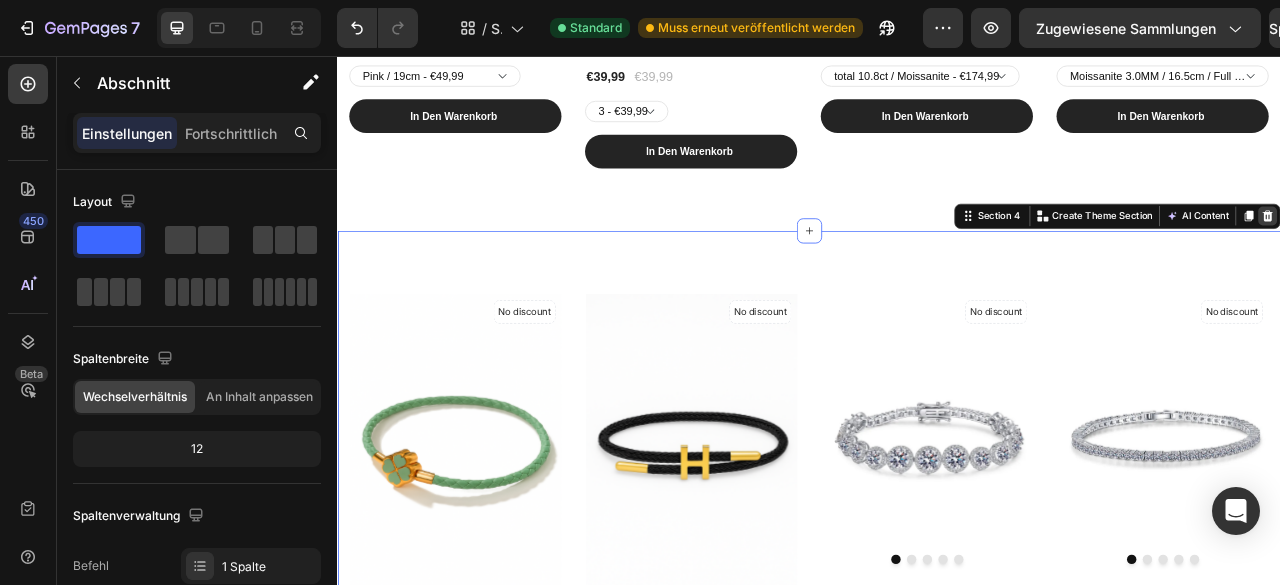 click 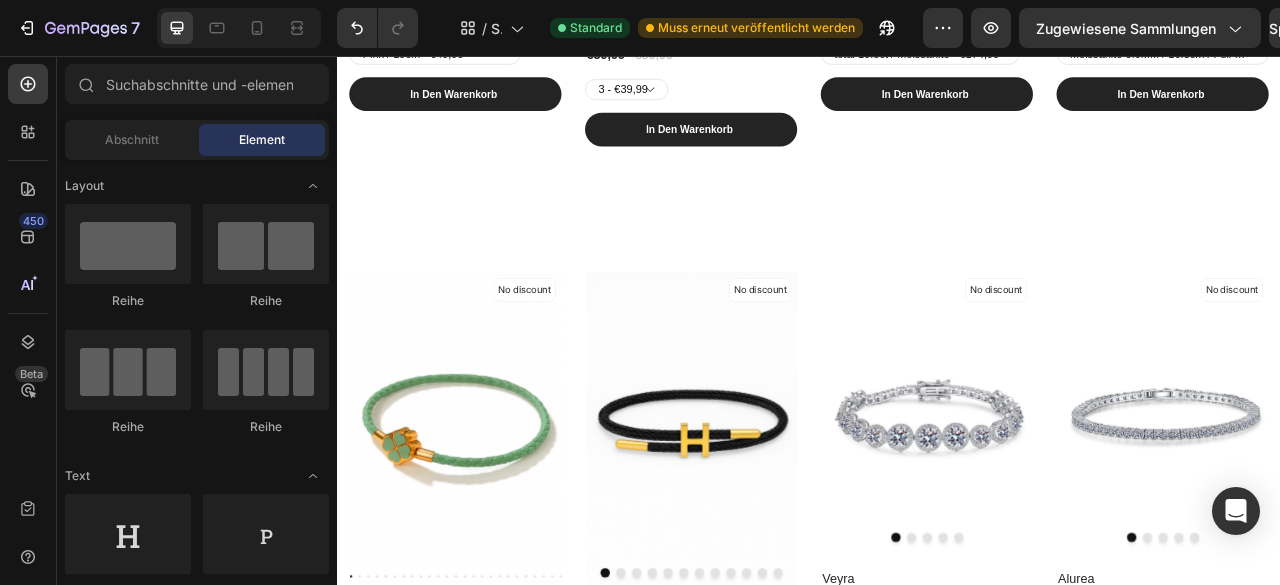 scroll, scrollTop: 772, scrollLeft: 0, axis: vertical 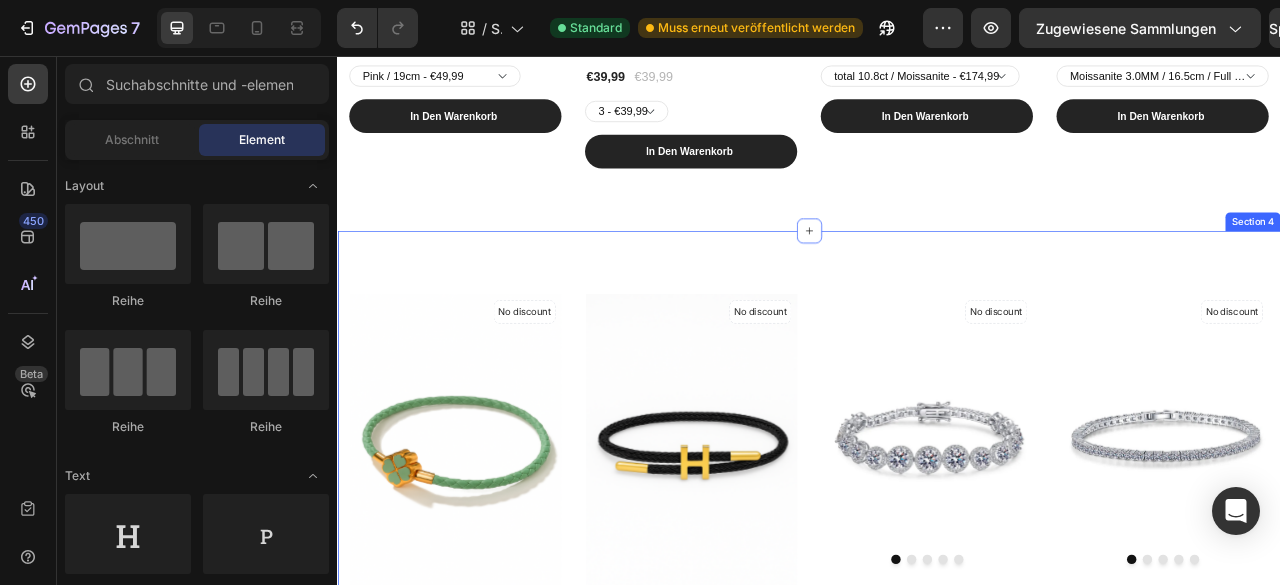 click on "No discount   Not be displayed when published (P) Tag (P) Images Row Puramant Glückslicht (P) Title €49,99 (P) Price (P) Price €49,99 (P) Price (P) Price Row   Pink / 19cm - €49,99  Pink / 20cm - €49,99  Pink / 21cm - €49,99  Pink / 16cm - €49,99  Pink / 17cm - €49,99  Pink / 18cm - €49,99  Black / 19cm - €49,99  Black / 20cm - €49,99  Black / 21cm - €49,99  Black / 16cm - €49,99  Black / 17cm - €49,99  Black / 18cm - €49,99  Navy Green / 19cm - €49,99  Navy Green / 20cm - €49,99  Navy Green / 21cm - €49,99  Navy Green / 16cm - €49,99  Navy Green / 17cm - €49,99  Navy Green / 18cm - €49,99  Rose Pink / 19cm - €49,99  Rose Pink / 20cm - €49,99  Rose Pink / 21cm - €49,99  Rose Pink / 16cm - €49,99  Rose Pink / 17cm - €49,99  Rose Pink / 18cm - €49,99  Navy Blue / 19cm - €49,99  Navy Blue / 20cm - €49,99  Navy Blue / 21cm - €49,99  Navy Blue / 16cm - €49,99  Navy Blue / 17cm - €49,99  Navy Blue / 18cm - €49,99  Light Green / 19cm - €49,99  Row" at bounding box center [937, 651] 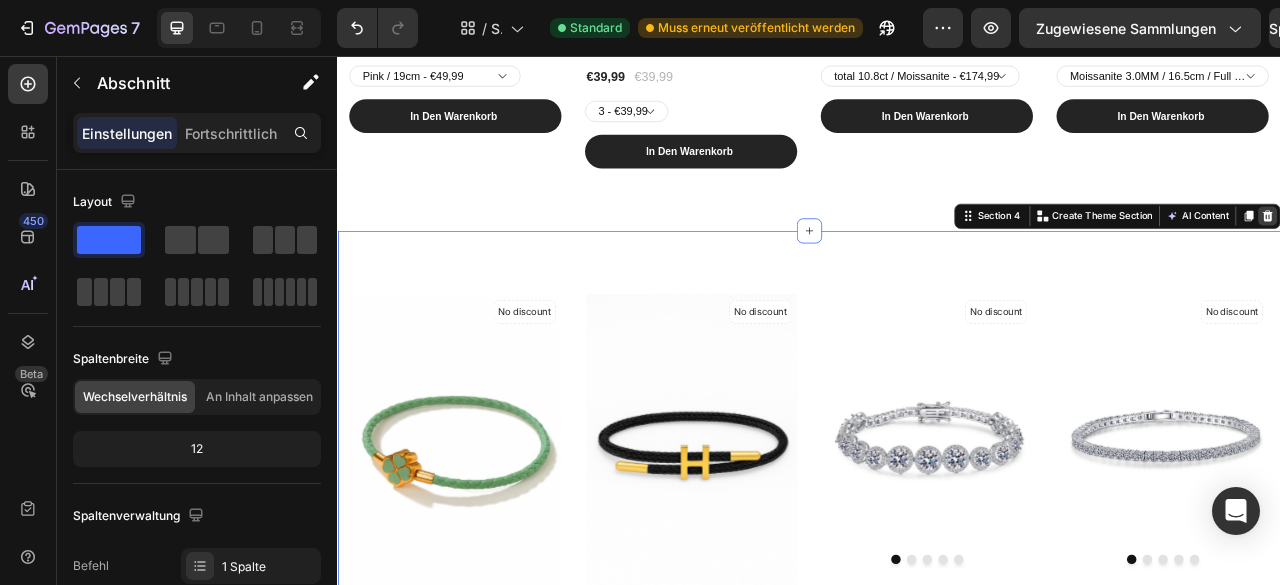 click at bounding box center [1520, 260] 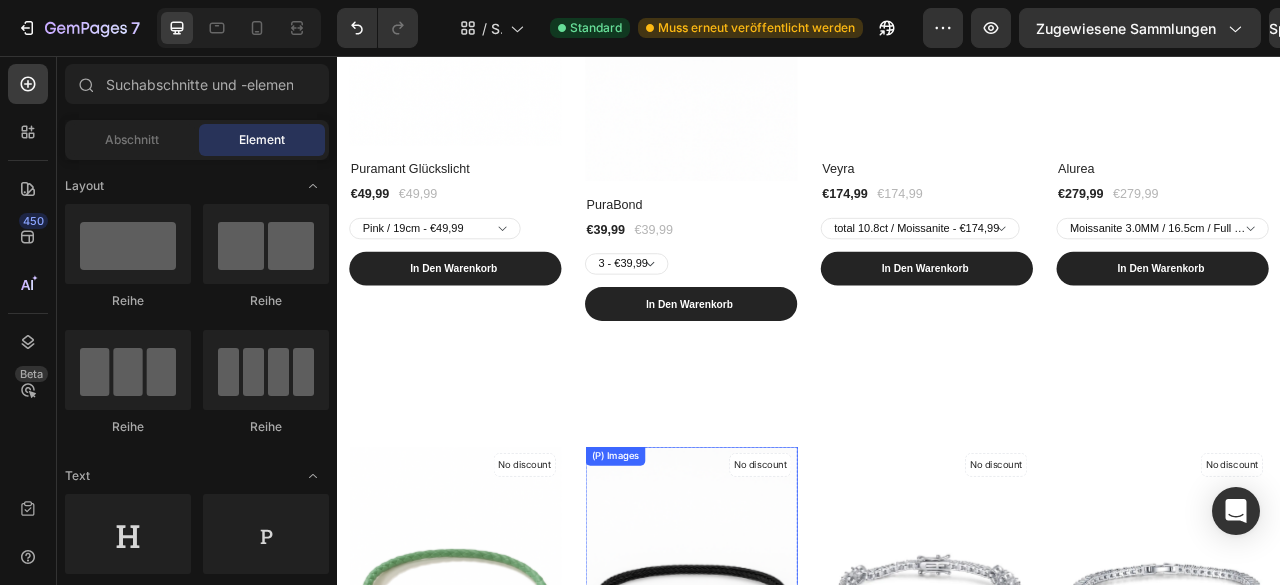 scroll, scrollTop: 572, scrollLeft: 0, axis: vertical 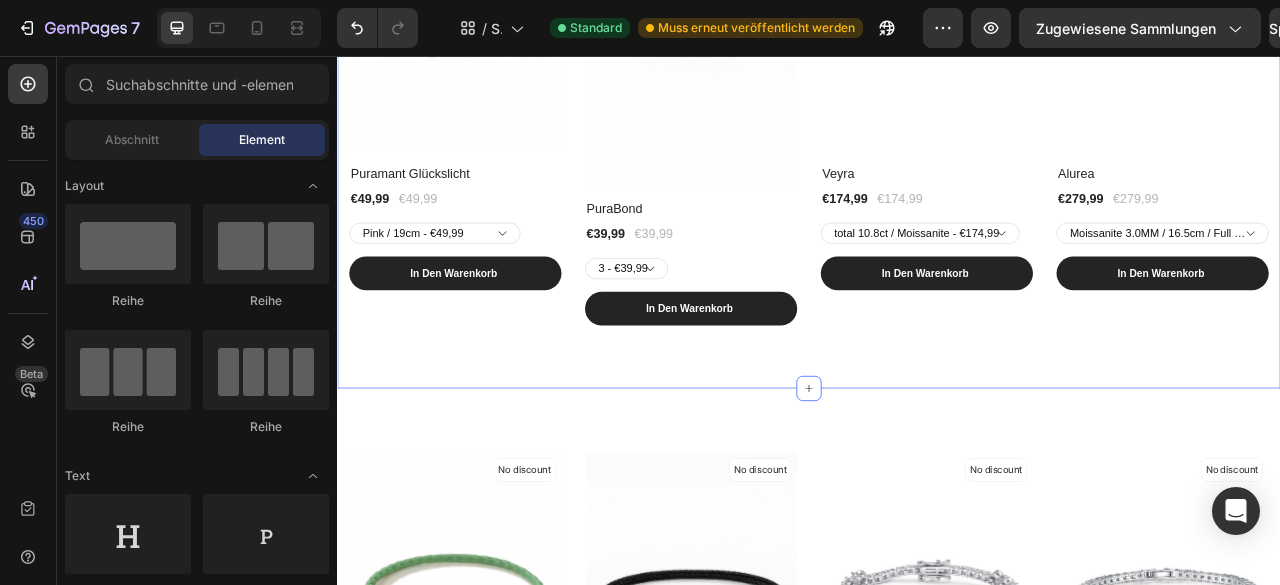 click on "No discount   Not be displayed when published (P) Tag (P) Images Row Puramant Glückslicht (P) Title €49,99 (P) Price (P) Price €49,99 (P) Price (P) Price Row   Pink / 19cm - €49,99  Pink / 20cm - €49,99  Pink / 21cm - €49,99  Pink / 16cm - €49,99  Pink / 17cm - €49,99  Pink / 18cm - €49,99  Black / 19cm - €49,99  Black / 20cm - €49,99  Black / 21cm - €49,99  Black / 16cm - €49,99  Black / 17cm - €49,99  Black / 18cm - €49,99  Navy Green / 19cm - €49,99  Navy Green / 20cm - €49,99  Navy Green / 21cm - €49,99  Navy Green / 16cm - €49,99  Navy Green / 17cm - €49,99  Navy Green / 18cm - €49,99  Rose Pink / 19cm - €49,99  Rose Pink / 20cm - €49,99  Rose Pink / 21cm - €49,99  Rose Pink / 16cm - €49,99  Rose Pink / 17cm - €49,99  Rose Pink / 18cm - €49,99  Navy Blue / 19cm - €49,99  Navy Blue / 20cm - €49,99  Navy Blue / 21cm - €49,99  Navy Blue / 16cm - €49,99  Navy Blue / 17cm - €49,99  Navy Blue / 18cm - €49,99  Light Green / 19cm - €49,99  Row" at bounding box center (937, 108) 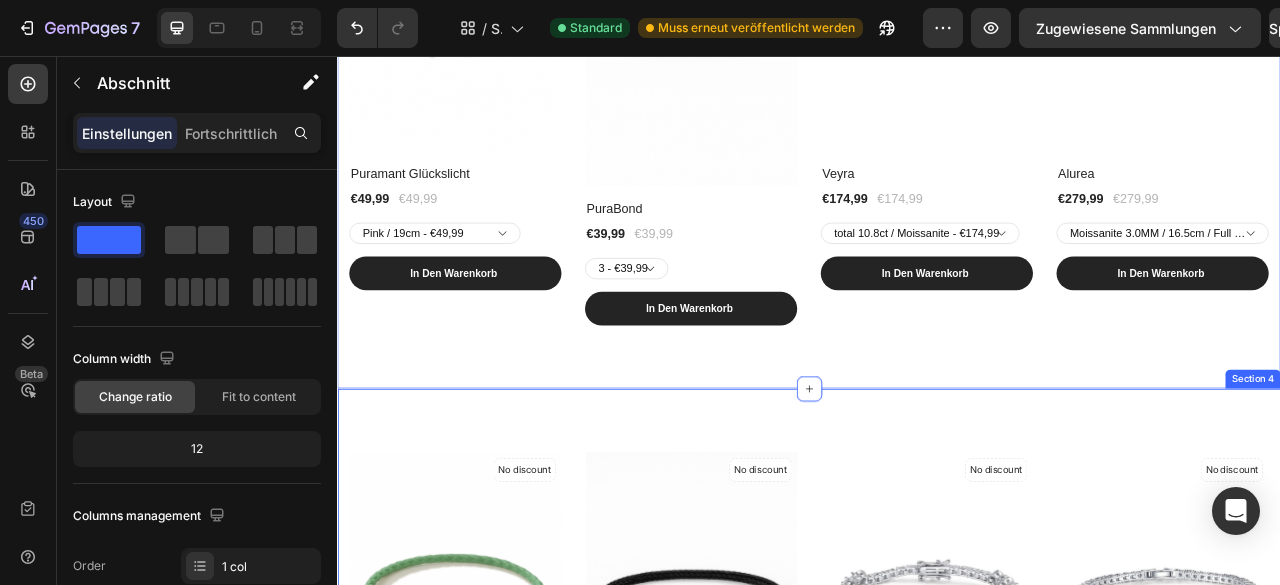 click on "No discount   Not be displayed when published (P) Tag (P) Images Row Puramant Glückslicht (P) Title €49,99 (P) Price (P) Price €49,99 (P) Price (P) Price Row   Pink / 19cm - €49,99  Pink / 20cm - €49,99  Pink / 21cm - €49,99  Pink / 16cm - €49,99  Pink / 17cm - €49,99  Pink / 18cm - €49,99  Black / 19cm - €49,99  Black / 20cm - €49,99  Black / 21cm - €49,99  Black / 16cm - €49,99  Black / 17cm - €49,99  Black / 18cm - €49,99  Navy Green / 19cm - €49,99  Navy Green / 20cm - €49,99  Navy Green / 21cm - €49,99  Navy Green / 16cm - €49,99  Navy Green / 17cm - €49,99  Navy Green / 18cm - €49,99  Rose Pink / 19cm - €49,99  Rose Pink / 20cm - €49,99  Rose Pink / 21cm - €49,99  Rose Pink / 16cm - €49,99  Rose Pink / 17cm - €49,99  Rose Pink / 18cm - €49,99  Navy Blue / 19cm - €49,99  Navy Blue / 20cm - €49,99  Navy Blue / 21cm - €49,99  Navy Blue / 16cm - €49,99  Navy Blue / 17cm - €49,99  Navy Blue / 18cm - €49,99  Light Green / 19cm - €49,99  Row" at bounding box center [937, 851] 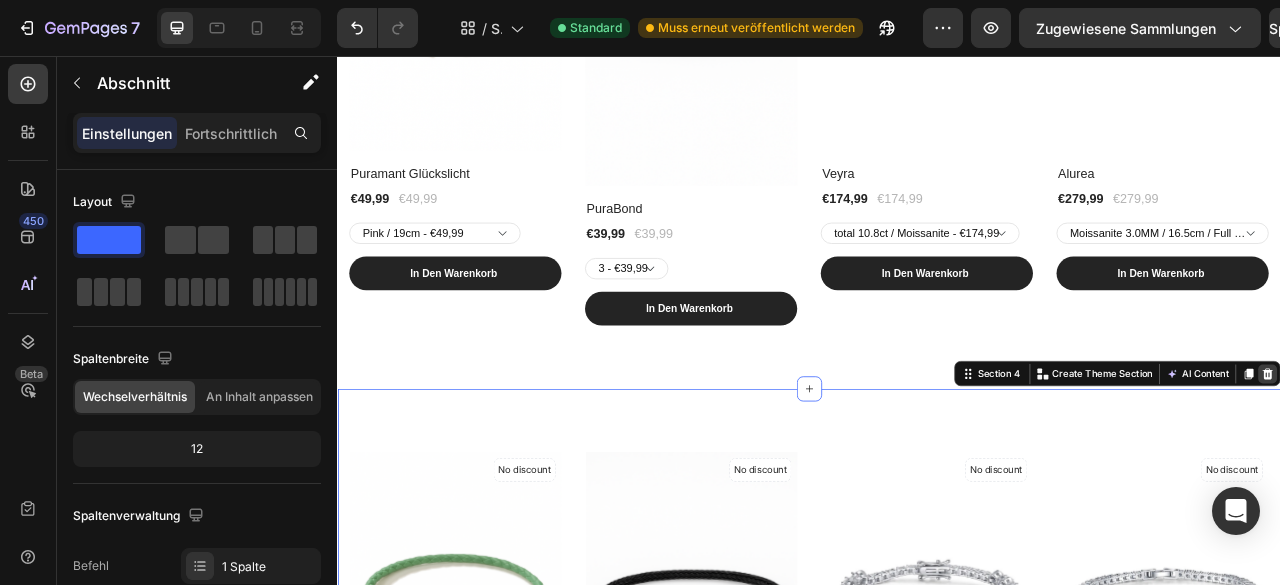 click at bounding box center (1520, 460) 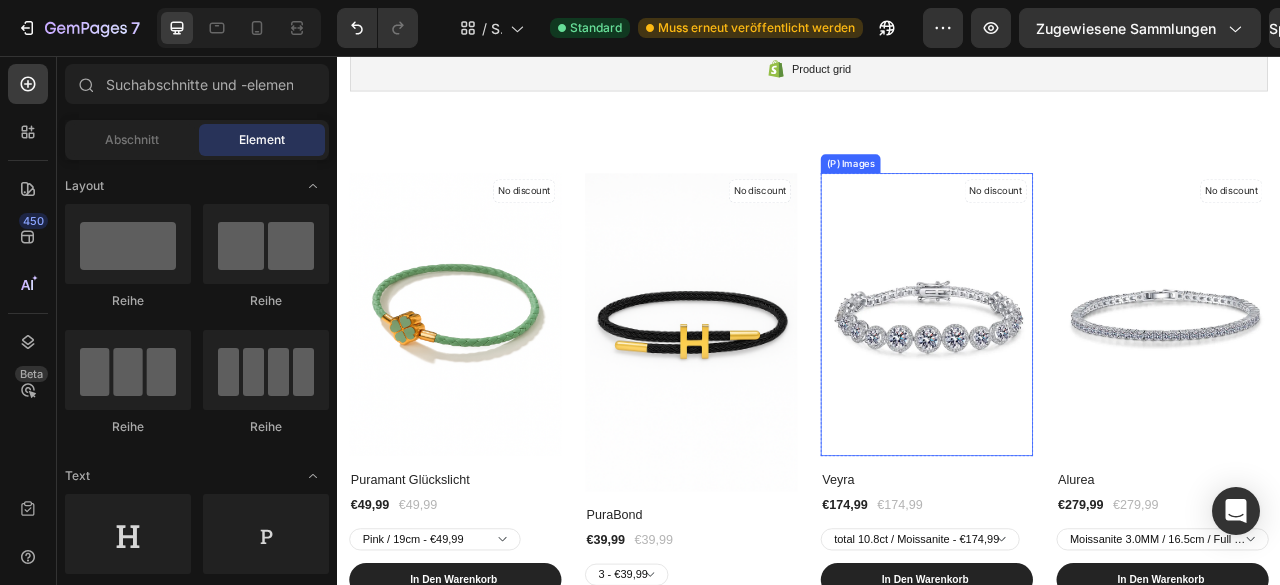 scroll, scrollTop: 154, scrollLeft: 0, axis: vertical 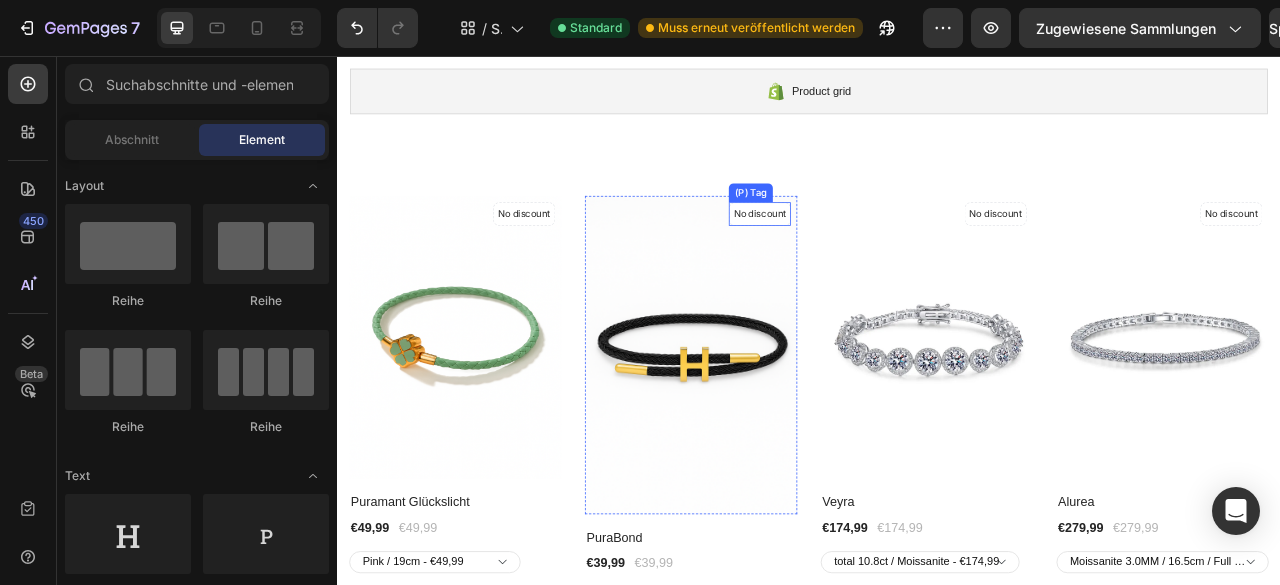 click on "No discount   Not be displayed when published (P) Tag (P) Images Row Puramant Glückslicht (P) Title €49,99 (P) Price (P) Price €49,99 (P) Price (P) Price Row   Pink / 19cm - €49,99  Pink / 20cm - €49,99  Pink / 21cm - €49,99  Pink / 16cm - €49,99  Pink / 17cm - €49,99  Pink / 18cm - €49,99  Black / 19cm - €49,99  Black / 20cm - €49,99  Black / 21cm - €49,99  Black / 16cm - €49,99  Black / 17cm - €49,99  Black / 18cm - €49,99  Navy Green / 19cm - €49,99  Navy Green / 20cm - €49,99  Navy Green / 21cm - €49,99  Navy Green / 16cm - €49,99  Navy Green / 17cm - €49,99  Navy Green / 18cm - €49,99  Rose Pink / 19cm - €49,99  Rose Pink / 20cm - €49,99  Rose Pink / 21cm - €49,99  Rose Pink / 16cm - €49,99  Rose Pink / 17cm - €49,99  Rose Pink / 18cm - €49,99  Navy Blue / 19cm - €49,99  Navy Blue / 20cm - €49,99  Navy Blue / 21cm - €49,99  Navy Blue / 16cm - €49,99  Navy Blue / 17cm - €49,99  Navy Blue / 18cm - €49,99  Light Green / 19cm - €49,99  Row" at bounding box center [937, 526] 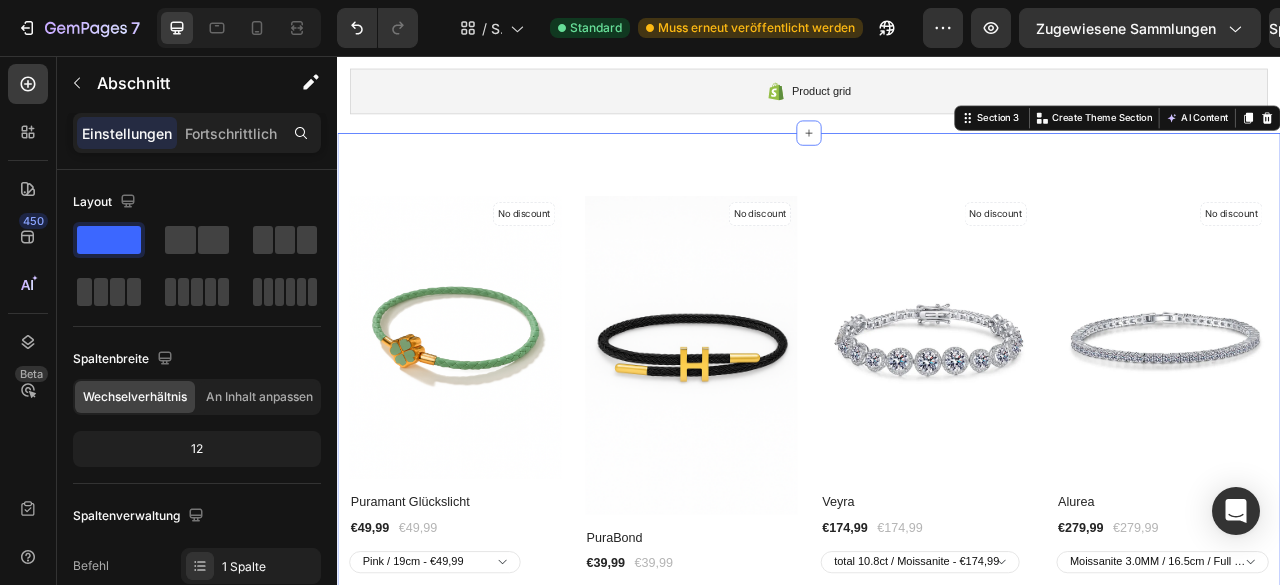 click on "Section 3   You can create reusable sections Create Theme Section AI Content Write with GemAI What would you like to describe here? Tone and Voice Persuasive Product MOONLIGHT Women's Trendy Round Metal Brand Genuine Braided Leather Bracelet Cubic Zirconia Bracelet Female Jewelry Accessories Show more Generate" at bounding box center [1329, 135] 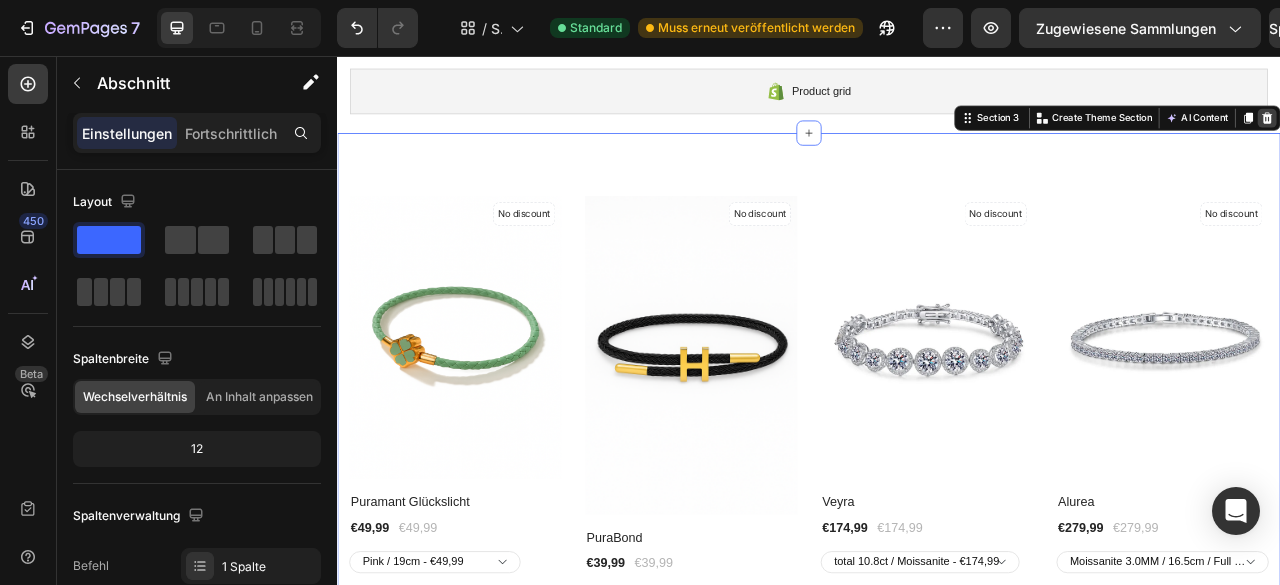 click 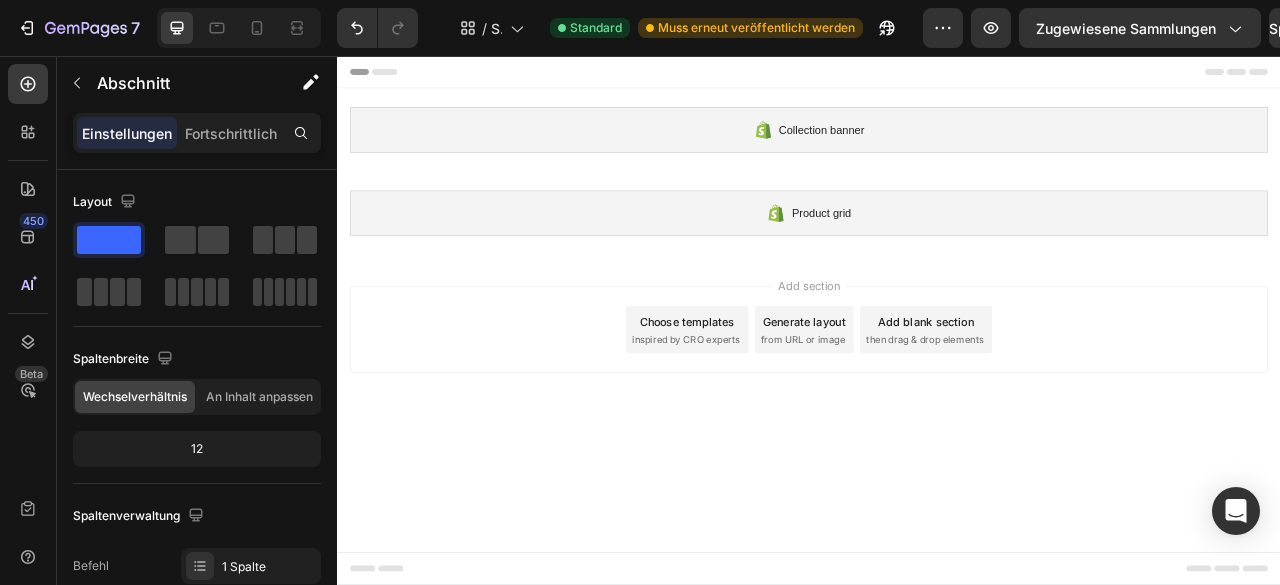 scroll, scrollTop: 0, scrollLeft: 0, axis: both 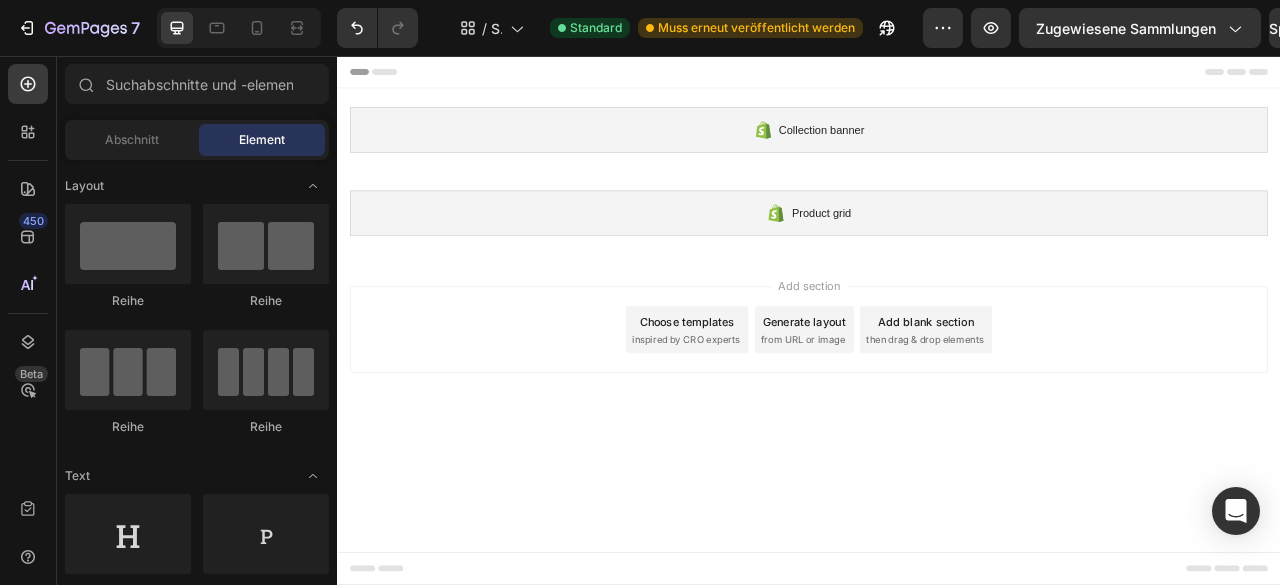 click on "Add section Choose templates inspired by CRO experts Generate layout from URL or image Add blank section then drag & drop elements" at bounding box center (937, 404) 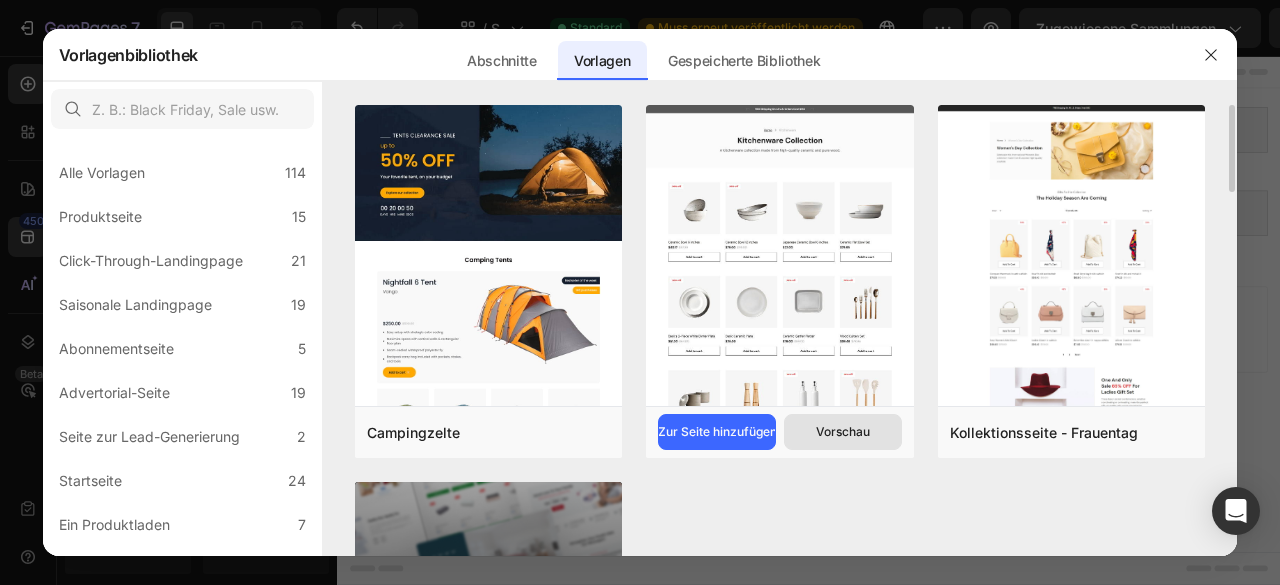 click on "Vorschau" at bounding box center [843, 431] 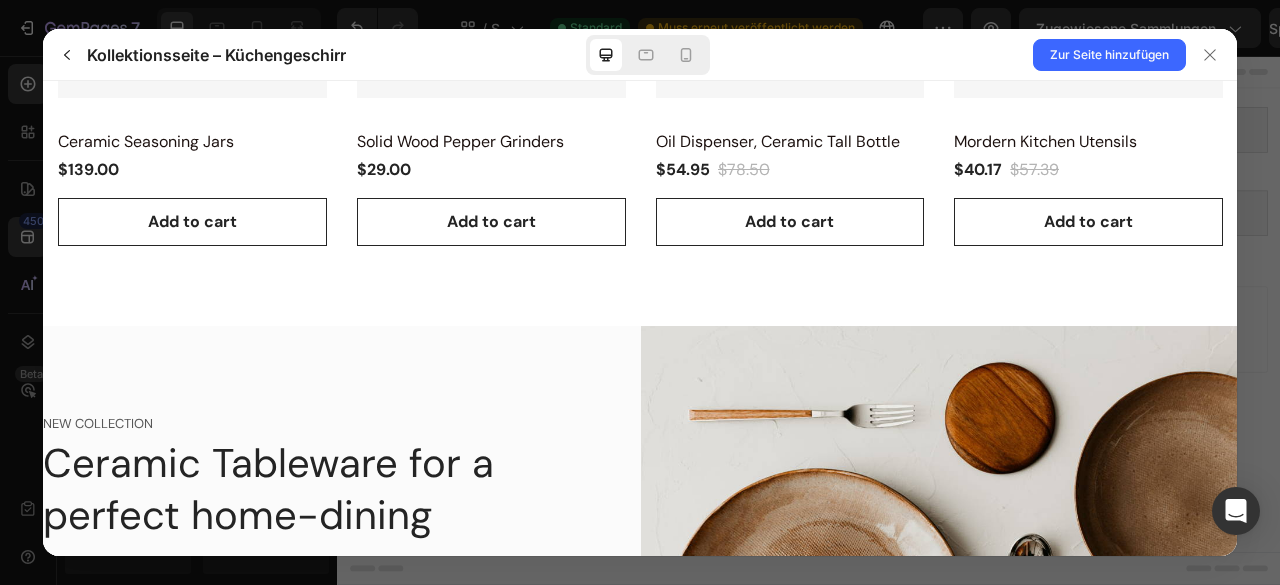 scroll, scrollTop: 1561, scrollLeft: 0, axis: vertical 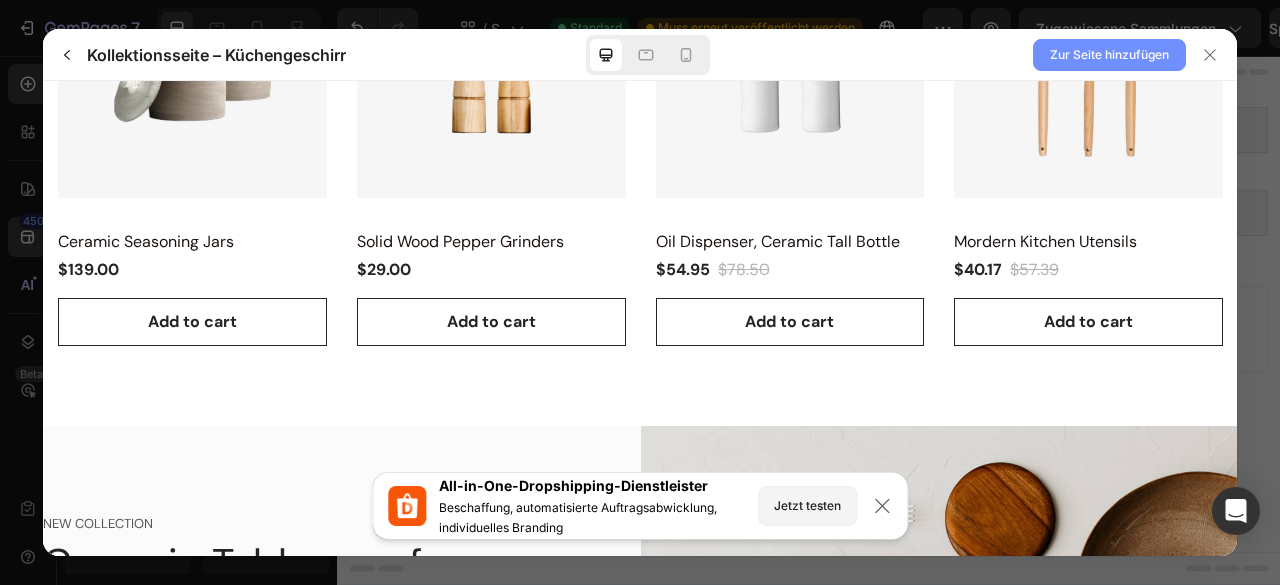 click on "Zur Seite hinzufügen" 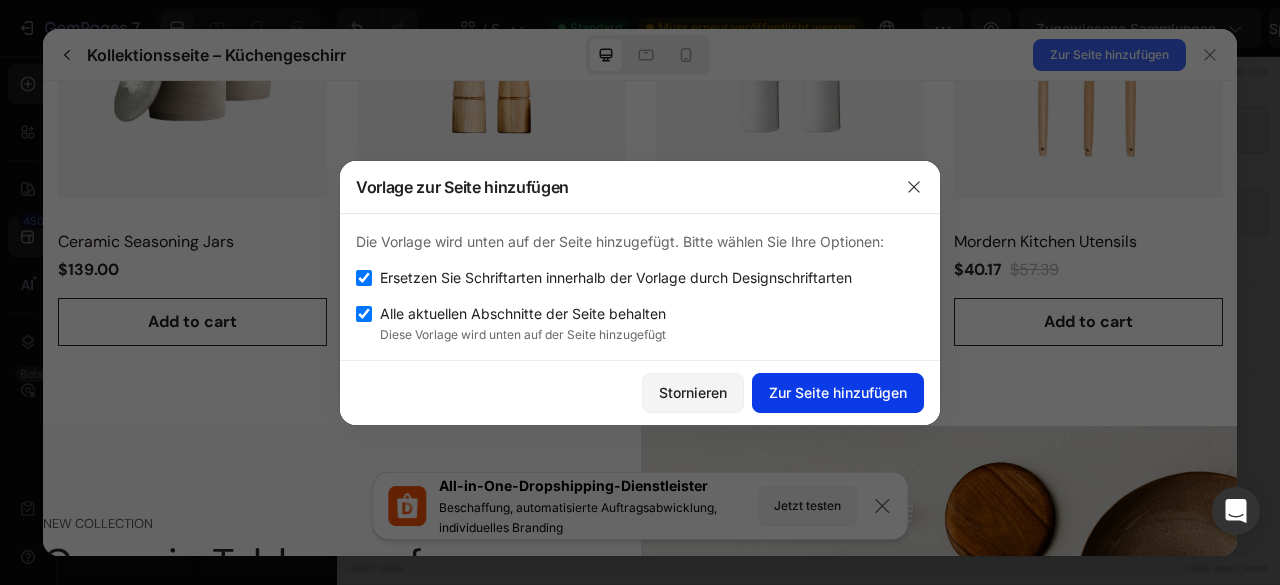 click on "Zur Seite hinzufügen" 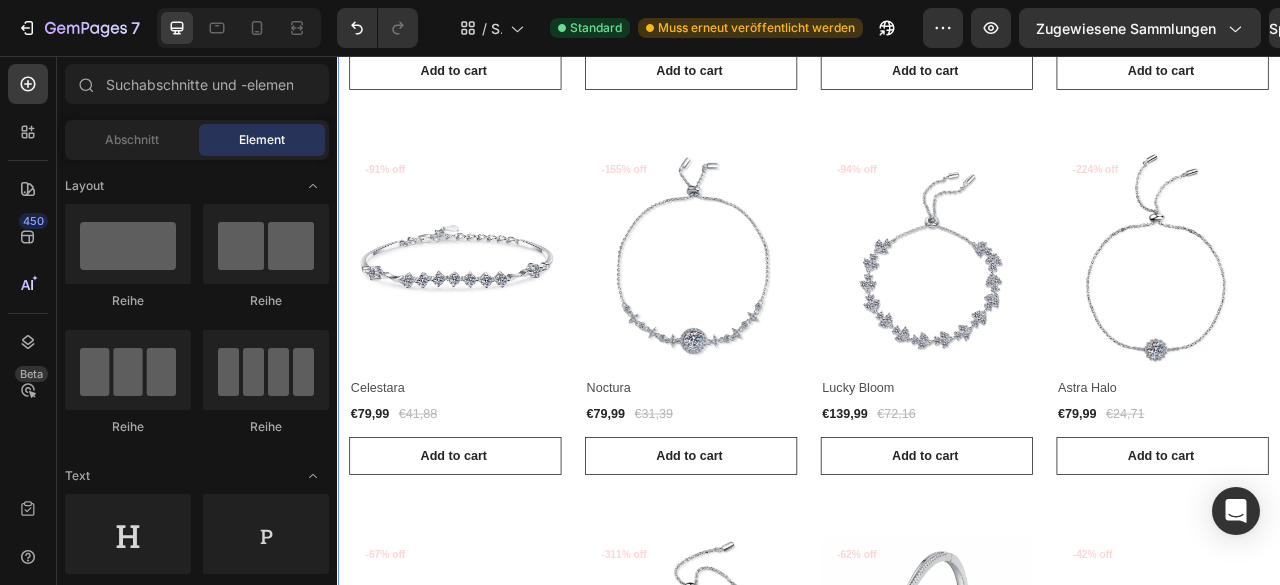 scroll, scrollTop: 551, scrollLeft: 0, axis: vertical 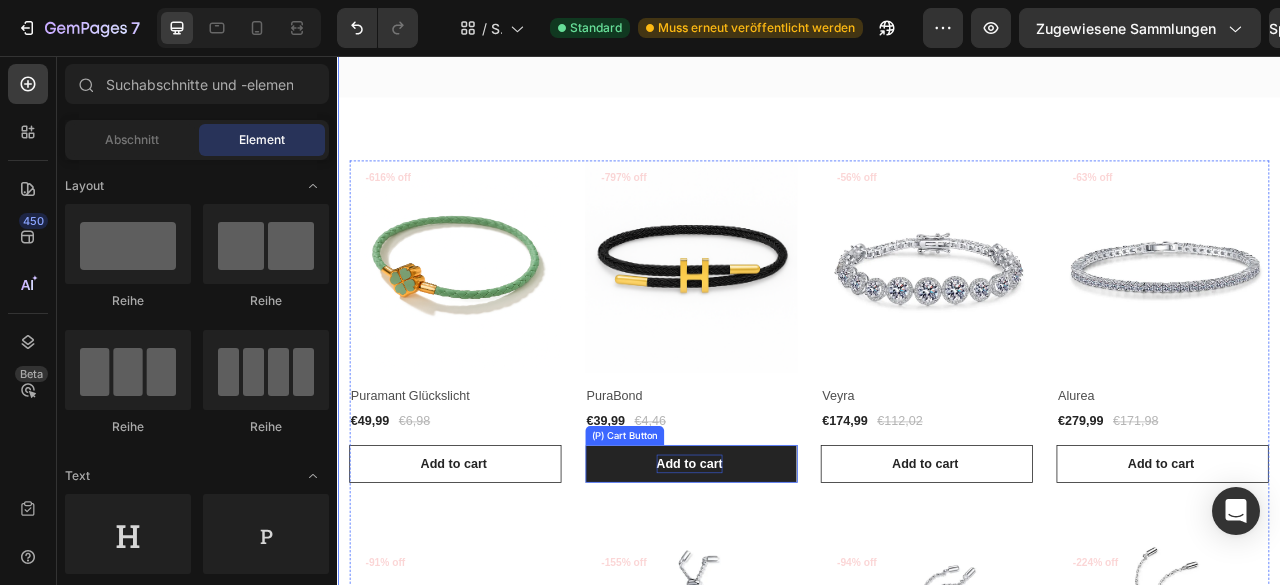 click on "Add to cart" at bounding box center (785, 575) 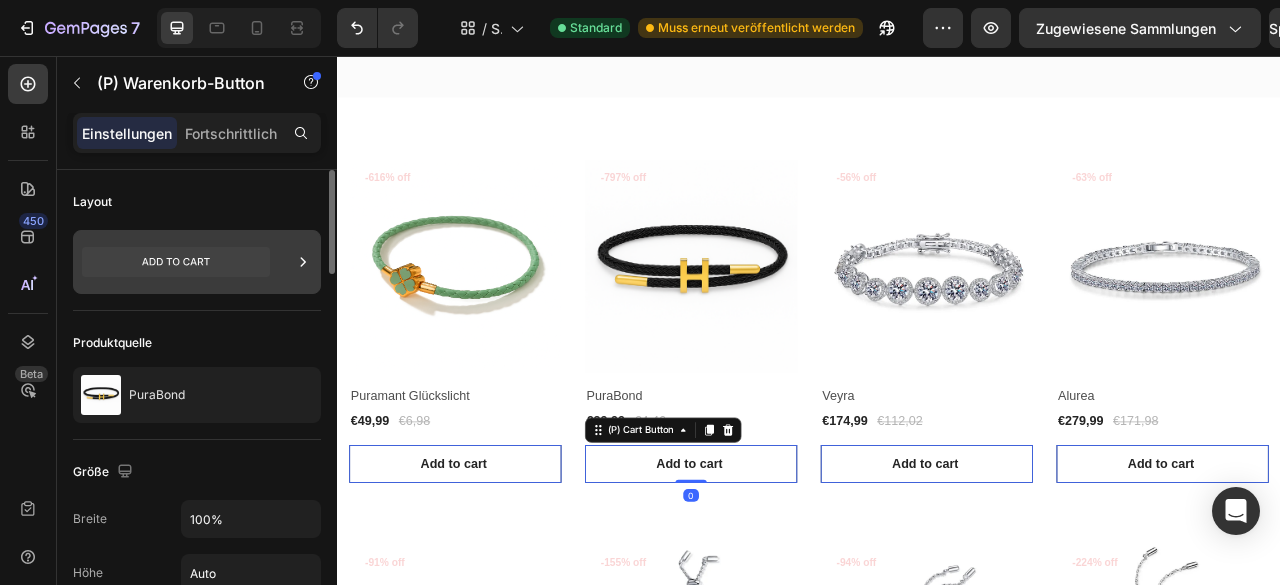 click 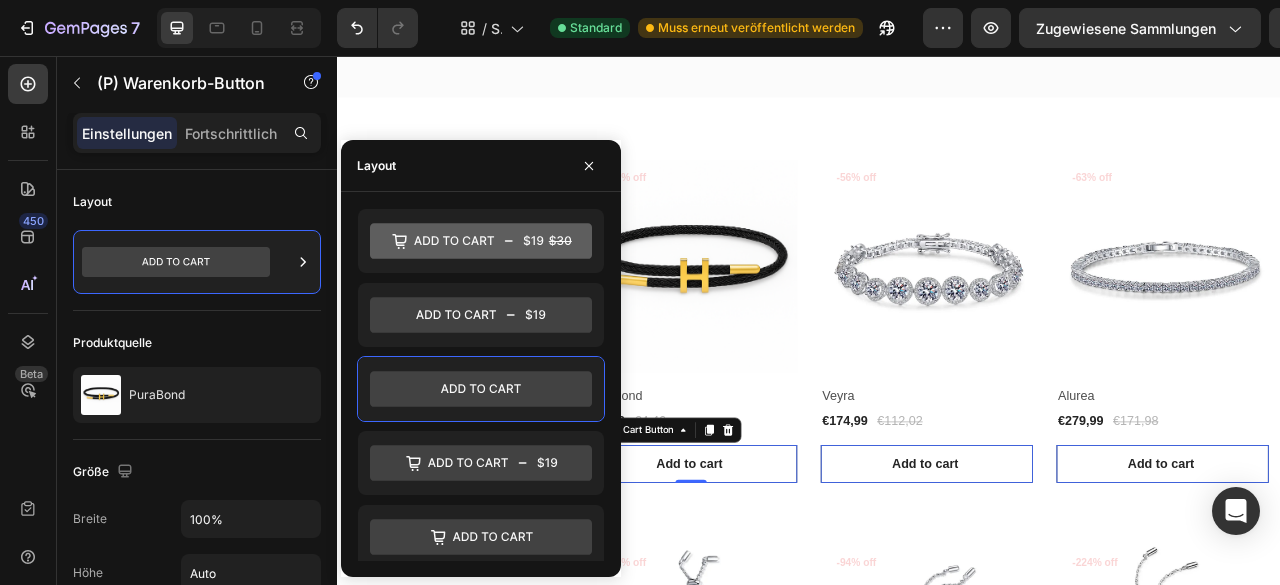 click on "Einstellungen Fortschrittlich" at bounding box center [197, 141] 